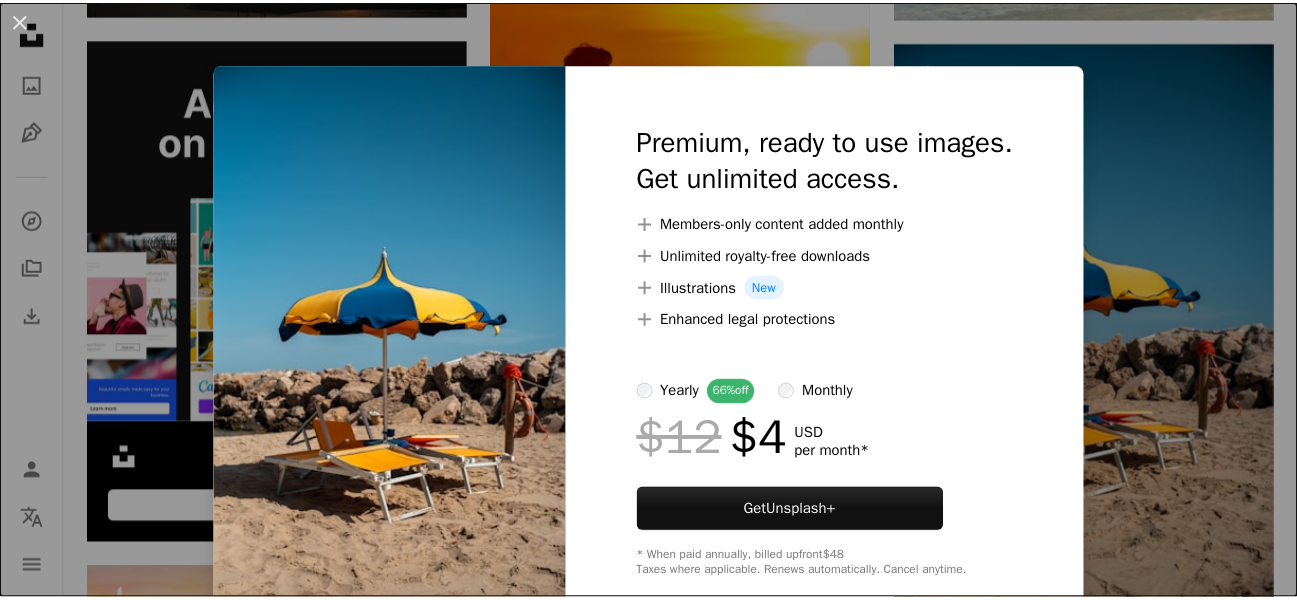 scroll, scrollTop: 3520, scrollLeft: 0, axis: vertical 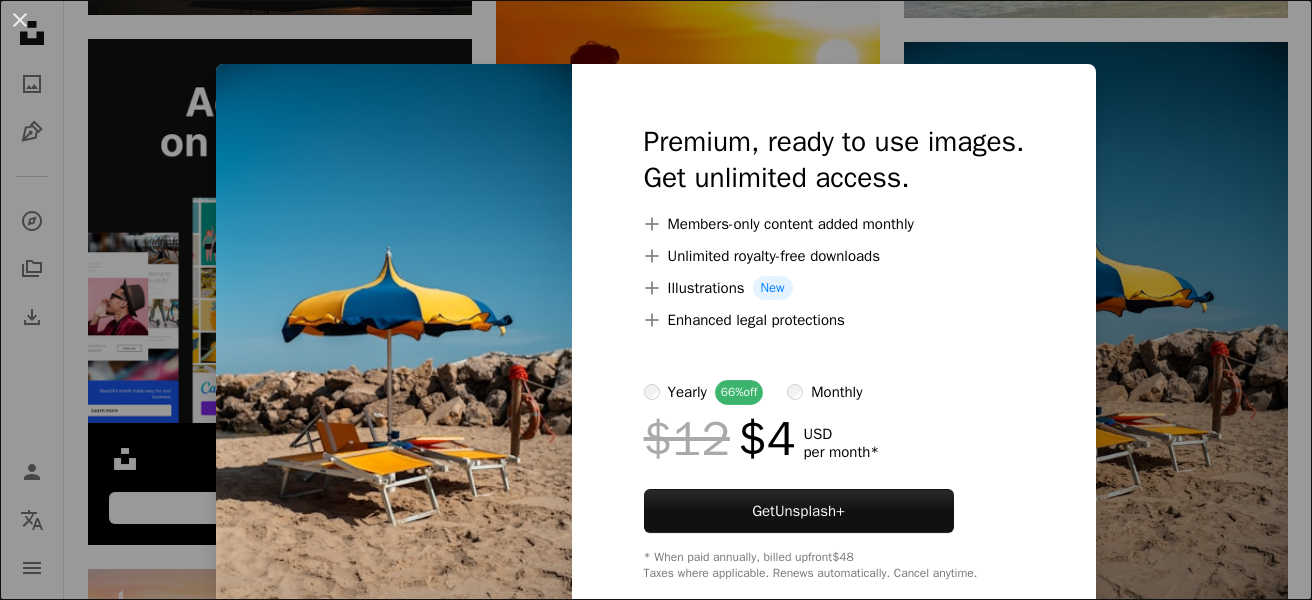 click on "An X shape Premium, ready to use images. Get unlimited access. A plus sign Members-only content added monthly A plus sign Unlimited royalty-free downloads A plus sign Illustrations  New A plus sign Enhanced legal protections yearly 66%  off monthly $12   $4 USD per month * Get  Unsplash+ * When paid annually, billed upfront  $48 Taxes where applicable. Renews automatically. Cancel anytime." at bounding box center (656, 300) 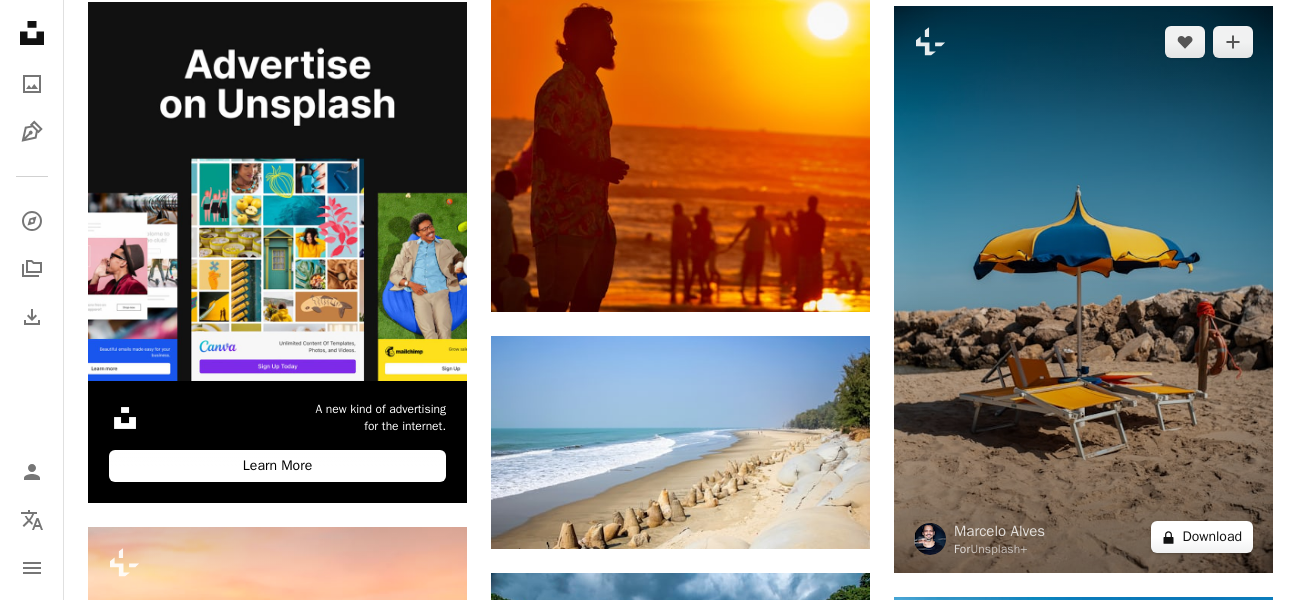 click on "A lock Download" at bounding box center [1202, 537] 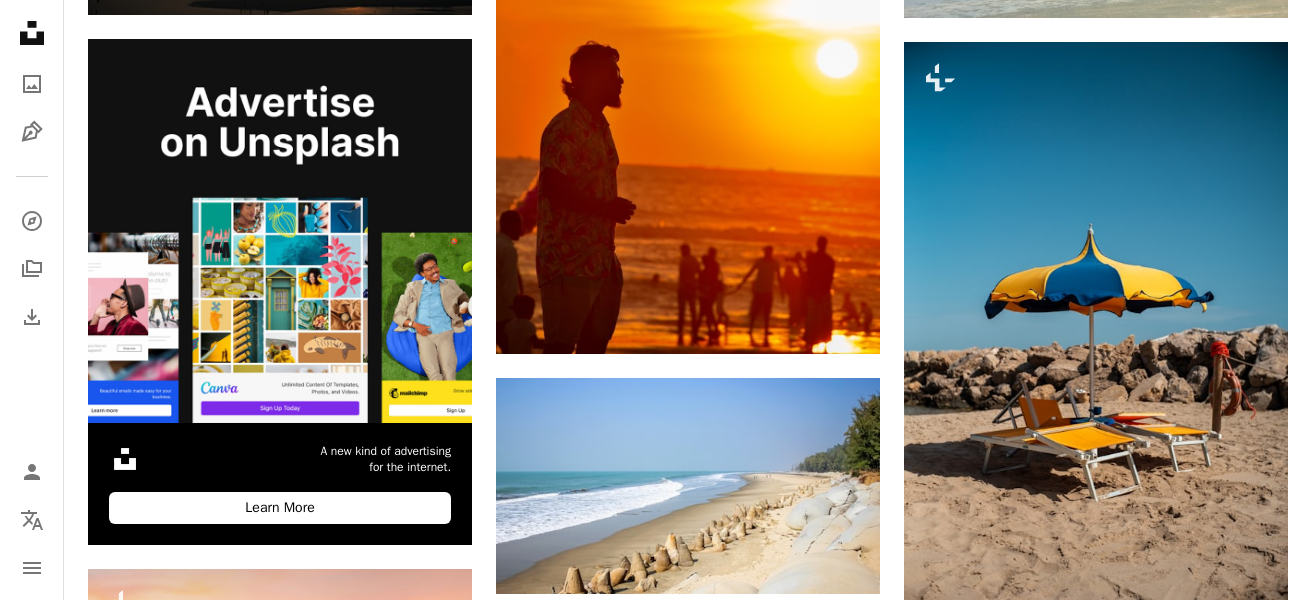 click on "An X shape Premium, ready to use images. Get unlimited access. A plus sign Members-only content added monthly A plus sign Unlimited royalty-free downloads A plus sign Illustrations  New A plus sign Enhanced legal protections yearly 66%  off monthly $12   $4 USD per month * Get  Unsplash+ * When paid annually, billed upfront  $48 Taxes where applicable. Renews automatically. Cancel anytime." at bounding box center [656, 3344] 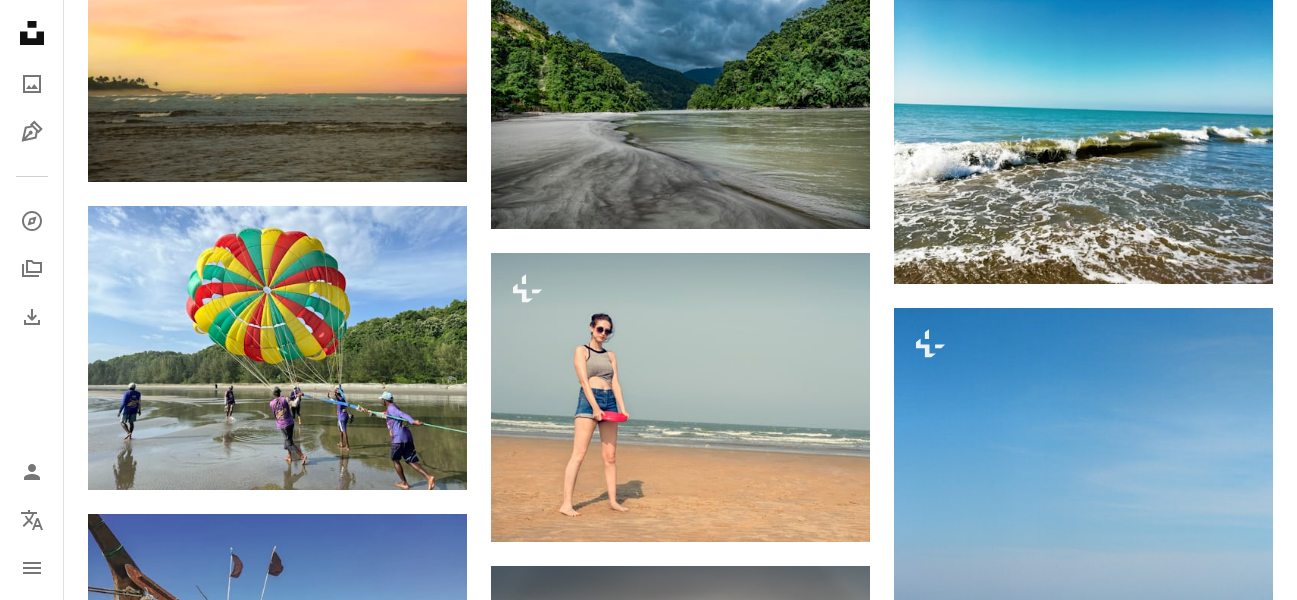 scroll, scrollTop: 4120, scrollLeft: 0, axis: vertical 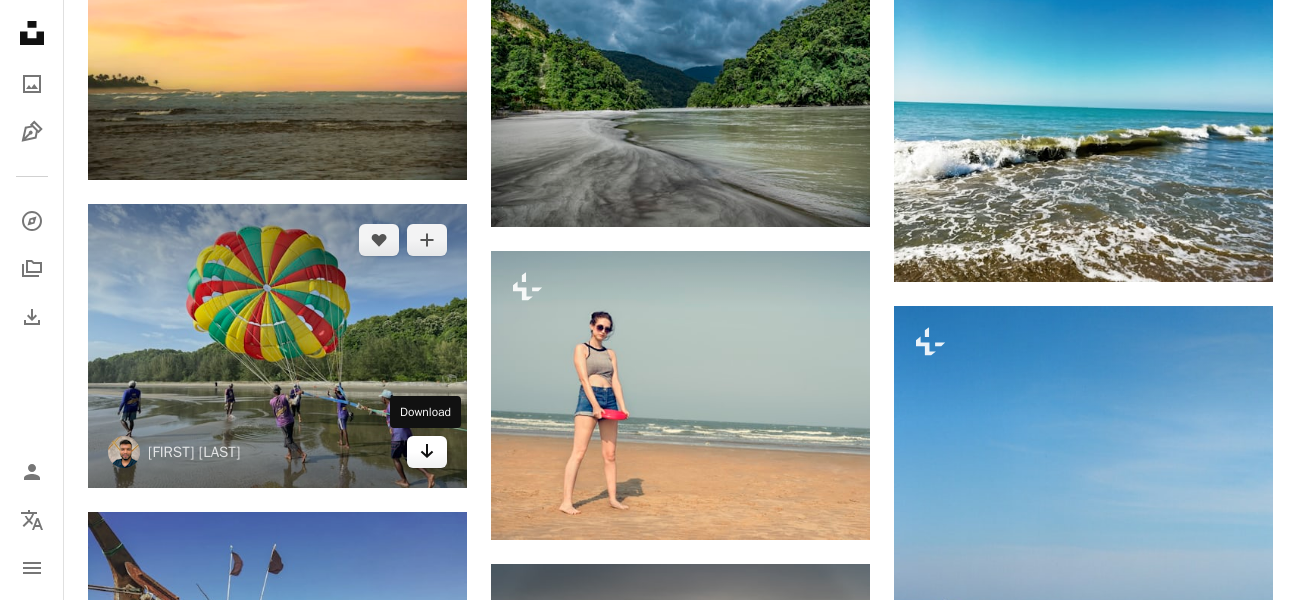 click on "Arrow pointing down" 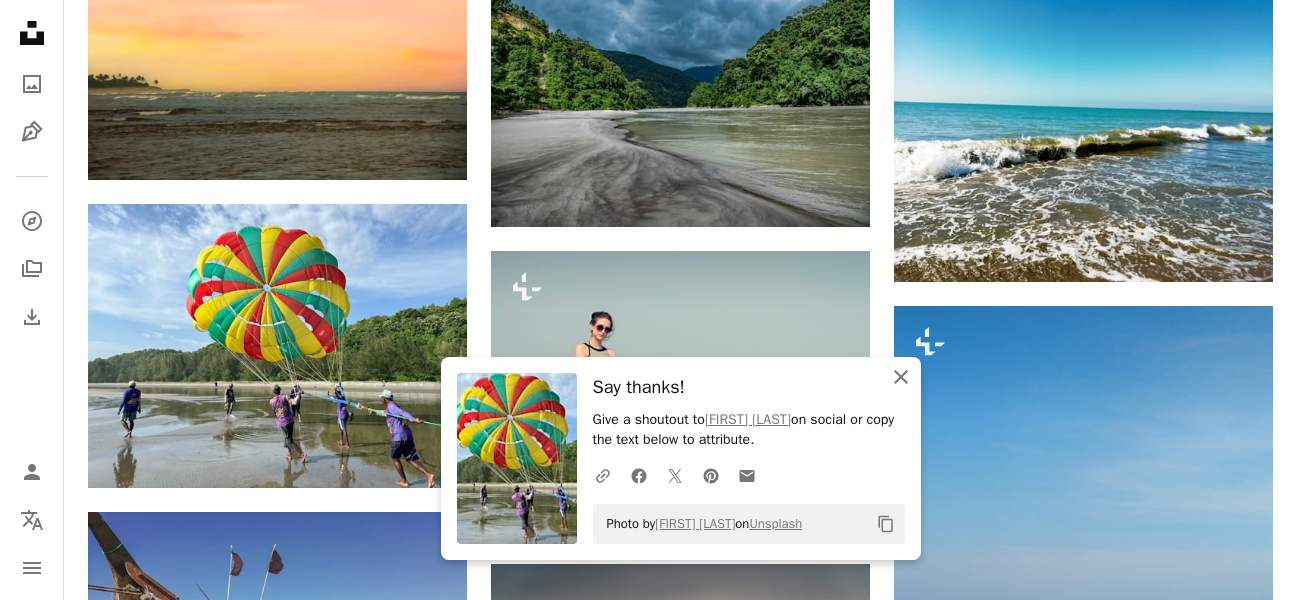 click on "An X shape" 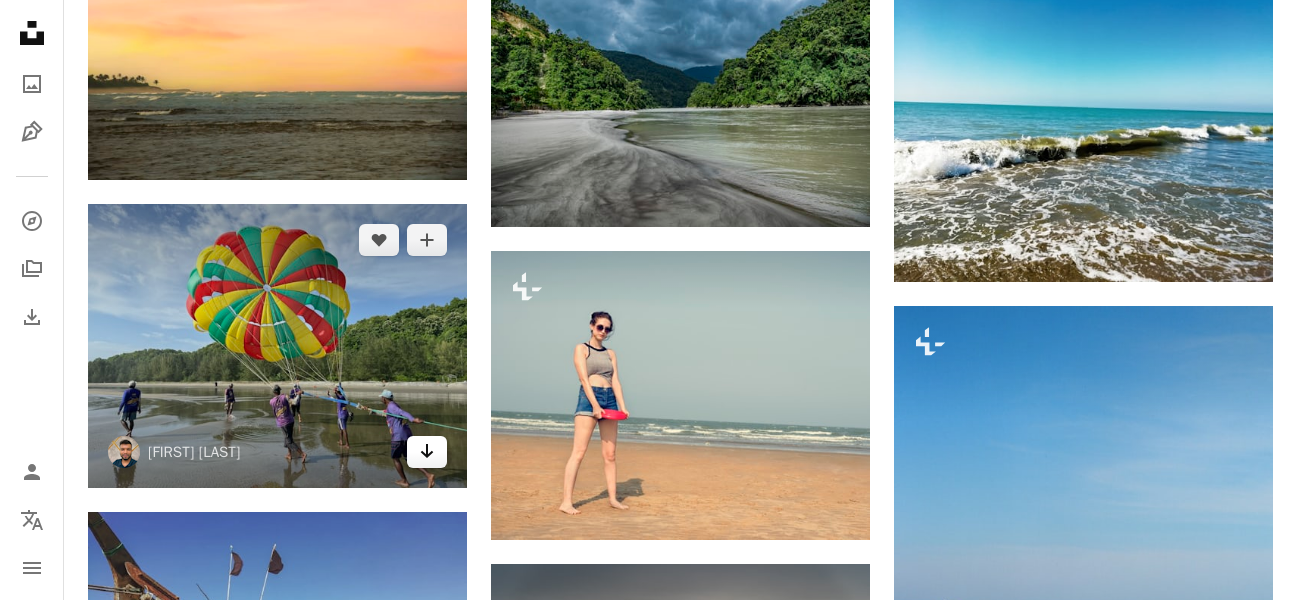 click 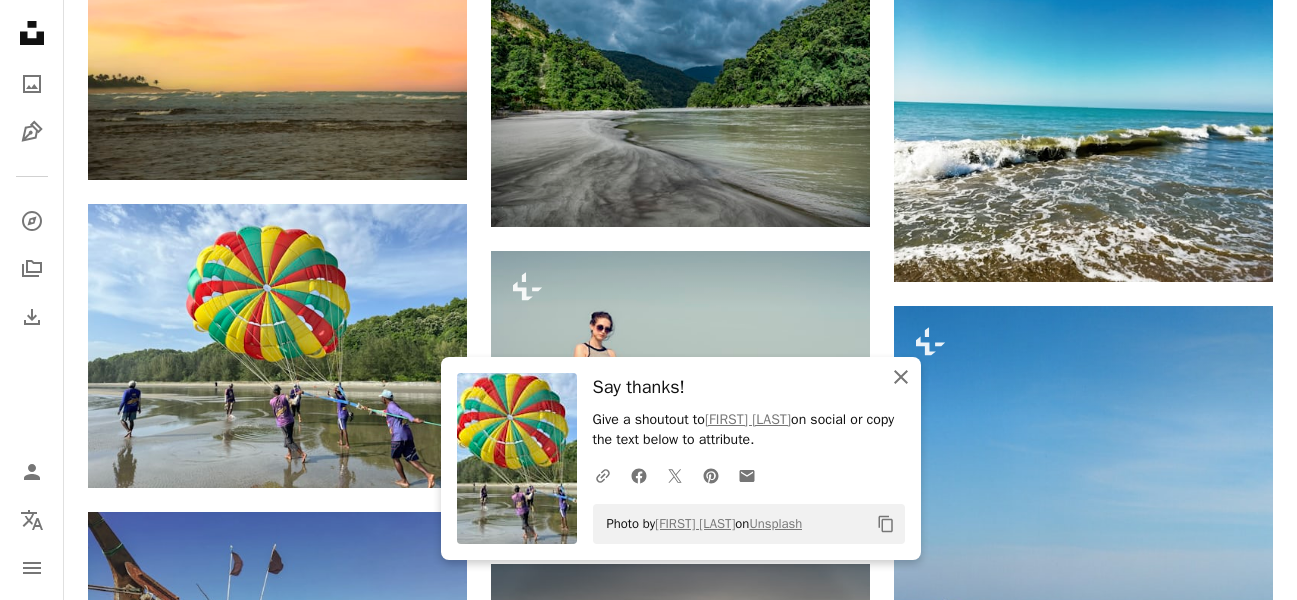 click on "An X shape Close" at bounding box center (901, 377) 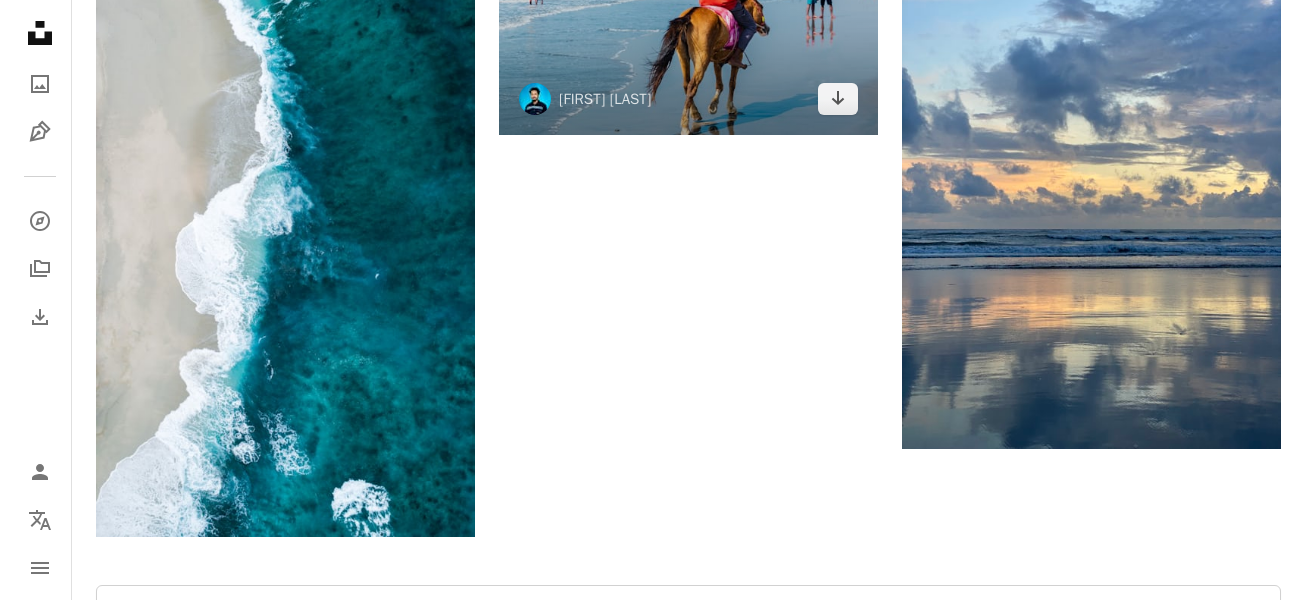 scroll, scrollTop: 5040, scrollLeft: 0, axis: vertical 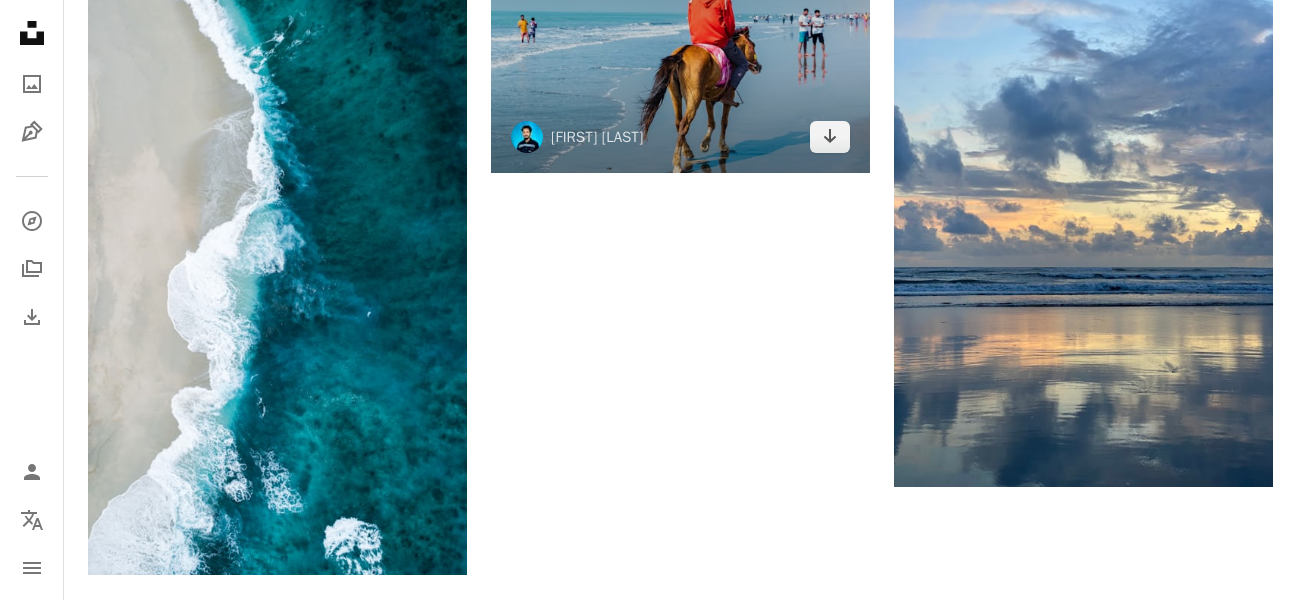 click at bounding box center [680, 47] 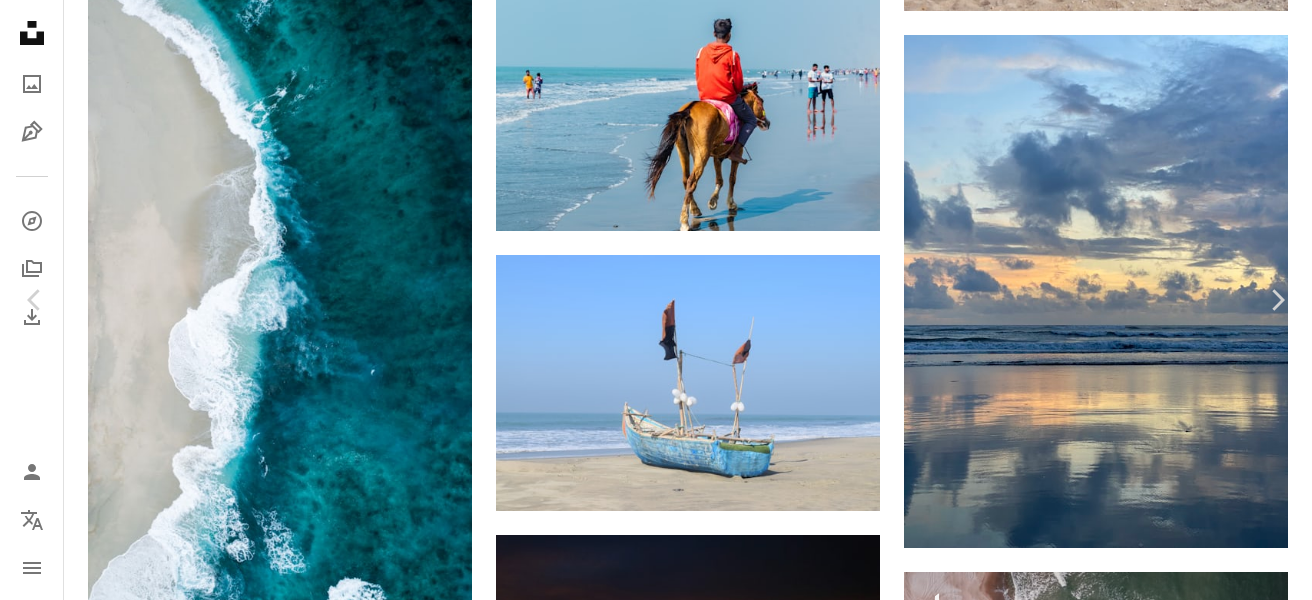 scroll, scrollTop: 160, scrollLeft: 0, axis: vertical 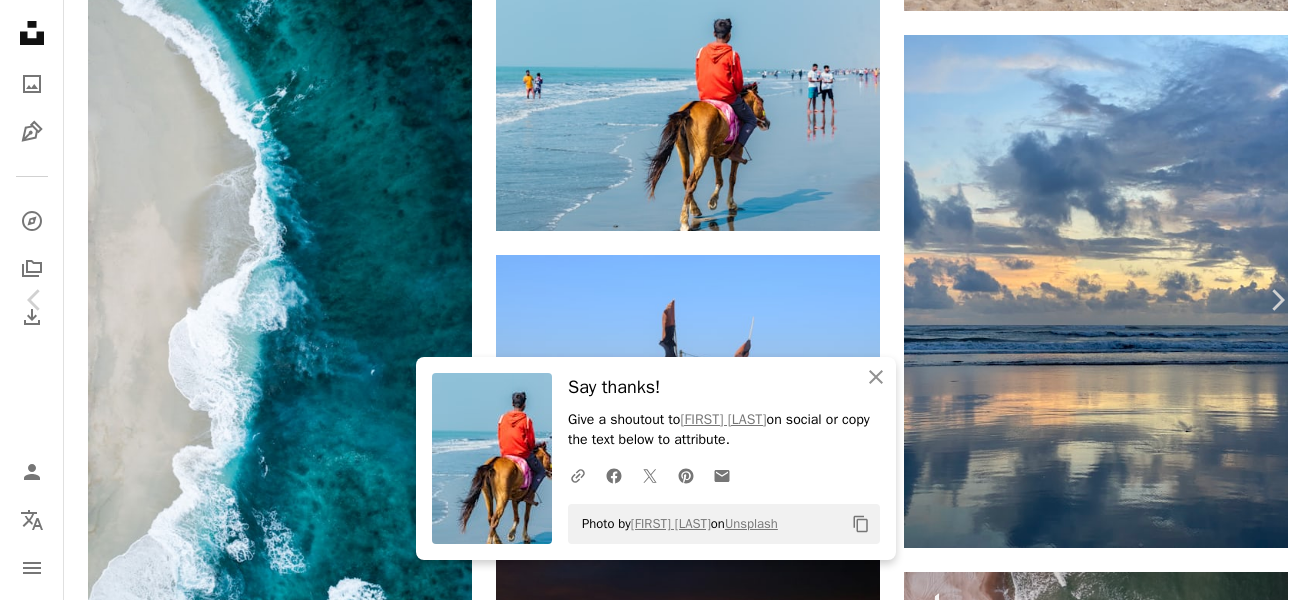 click at bounding box center [649, 5020] 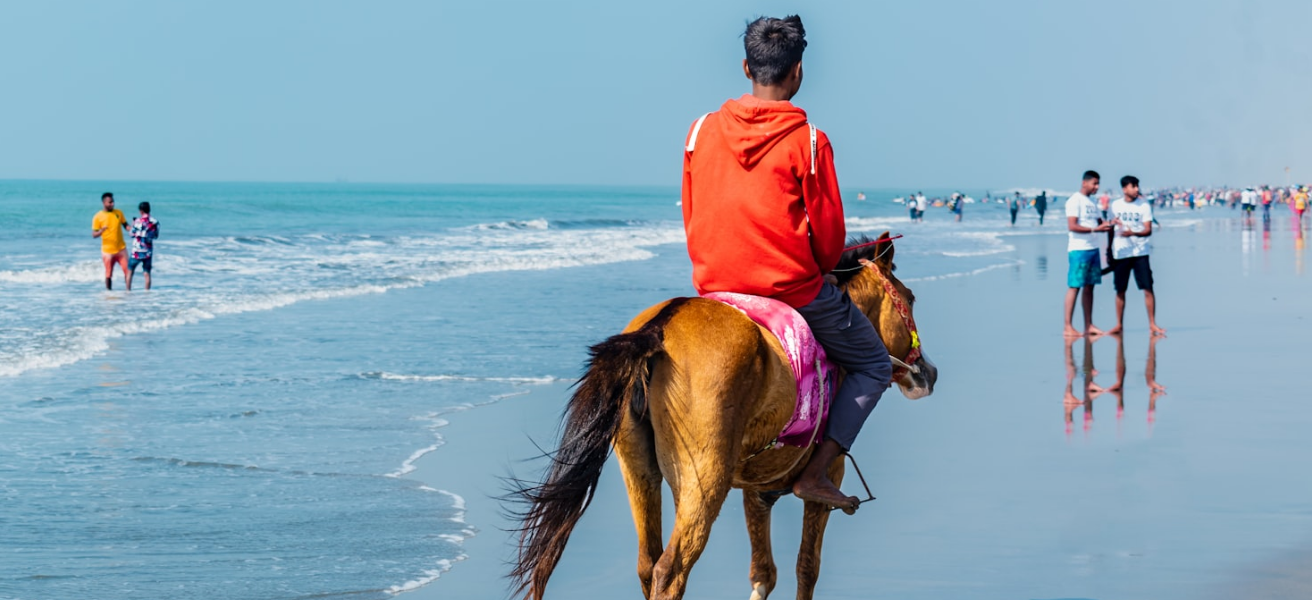 type 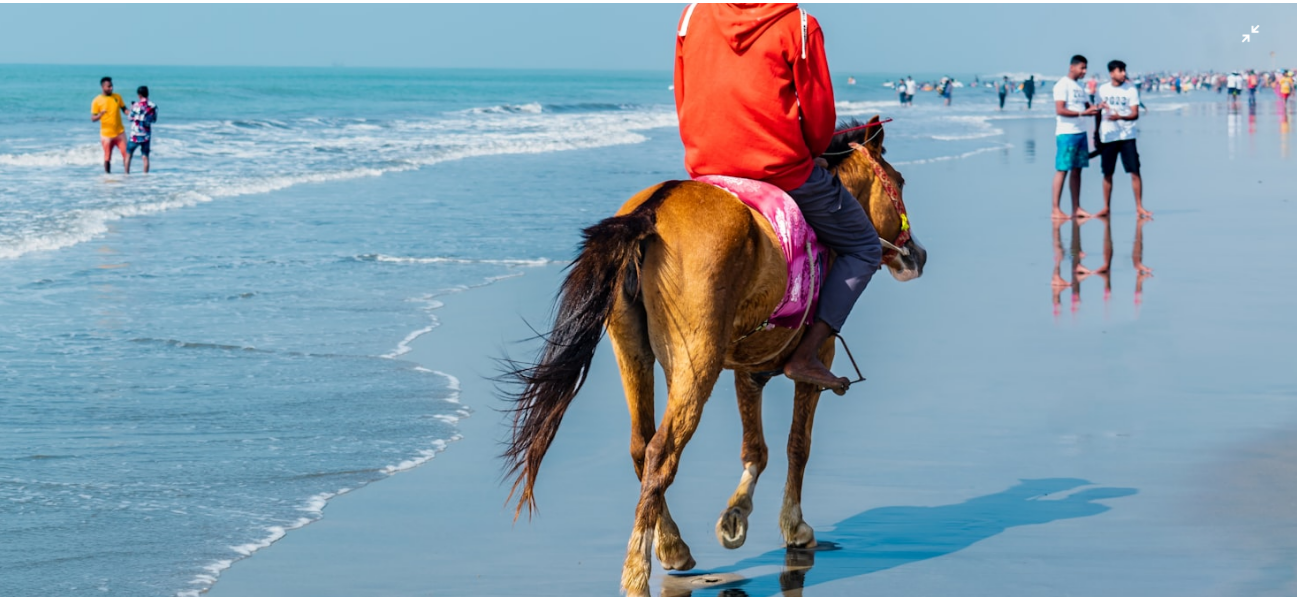 scroll, scrollTop: 253, scrollLeft: 0, axis: vertical 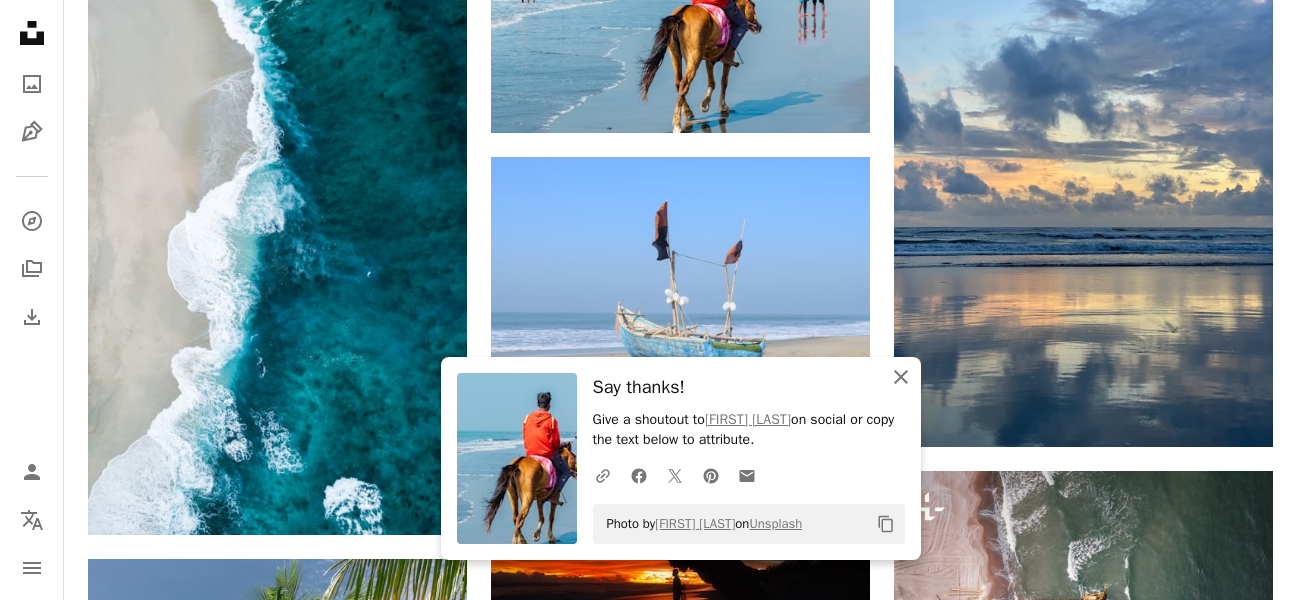 click 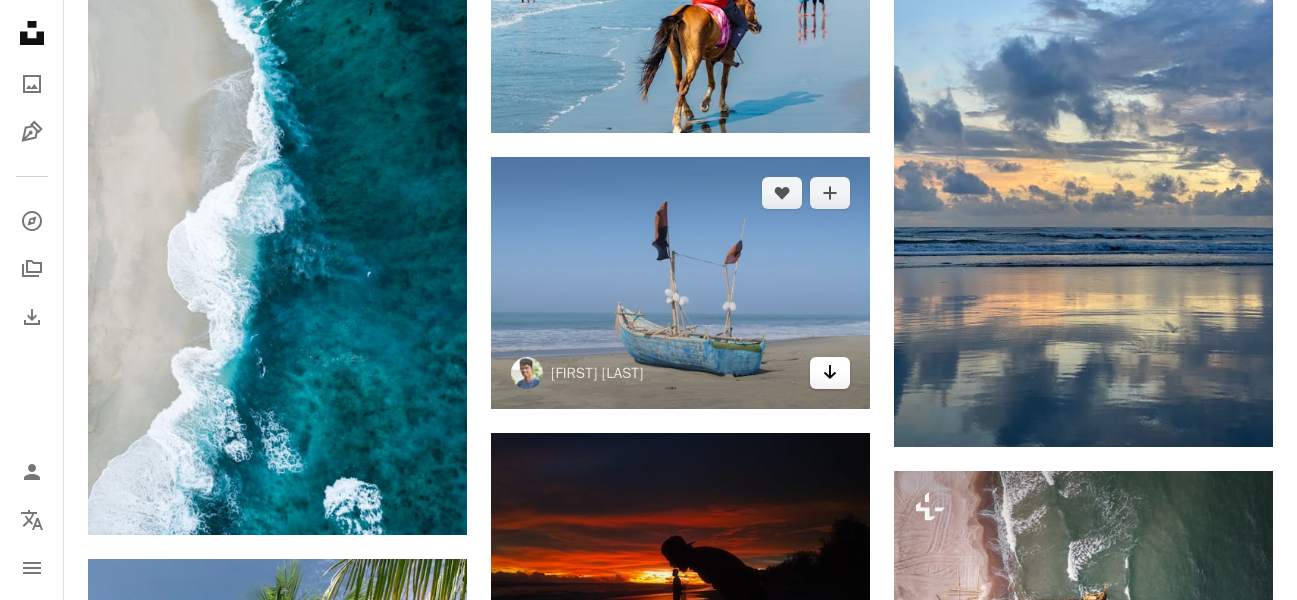click on "Arrow pointing down" at bounding box center (830, 373) 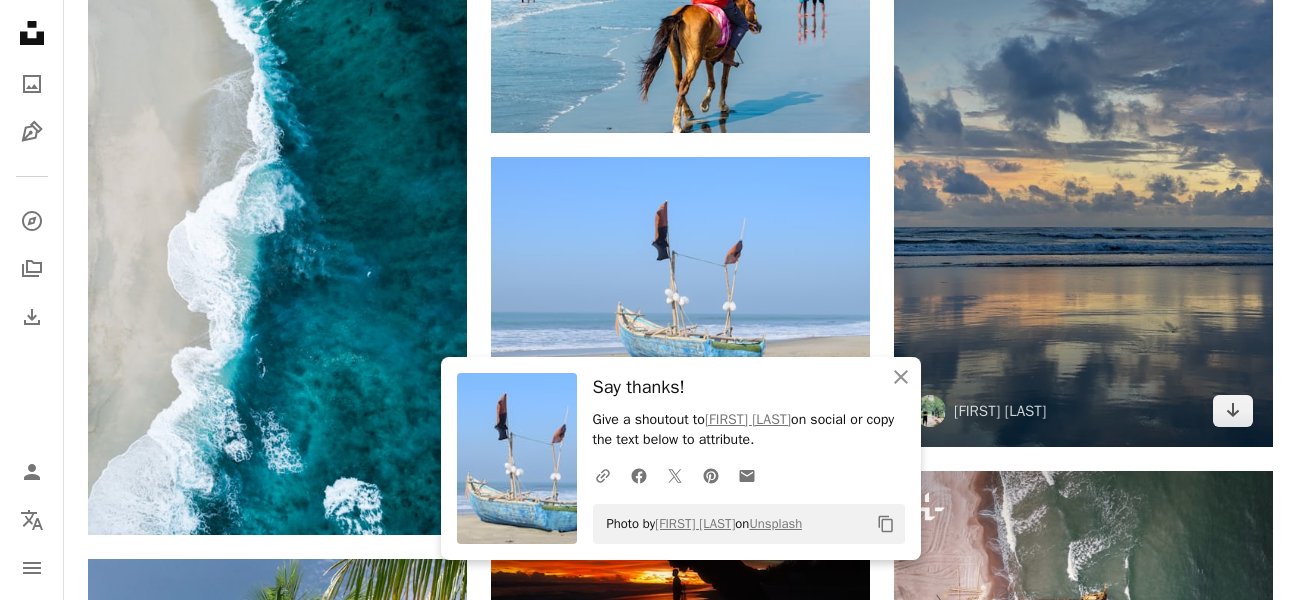 click at bounding box center (1083, 194) 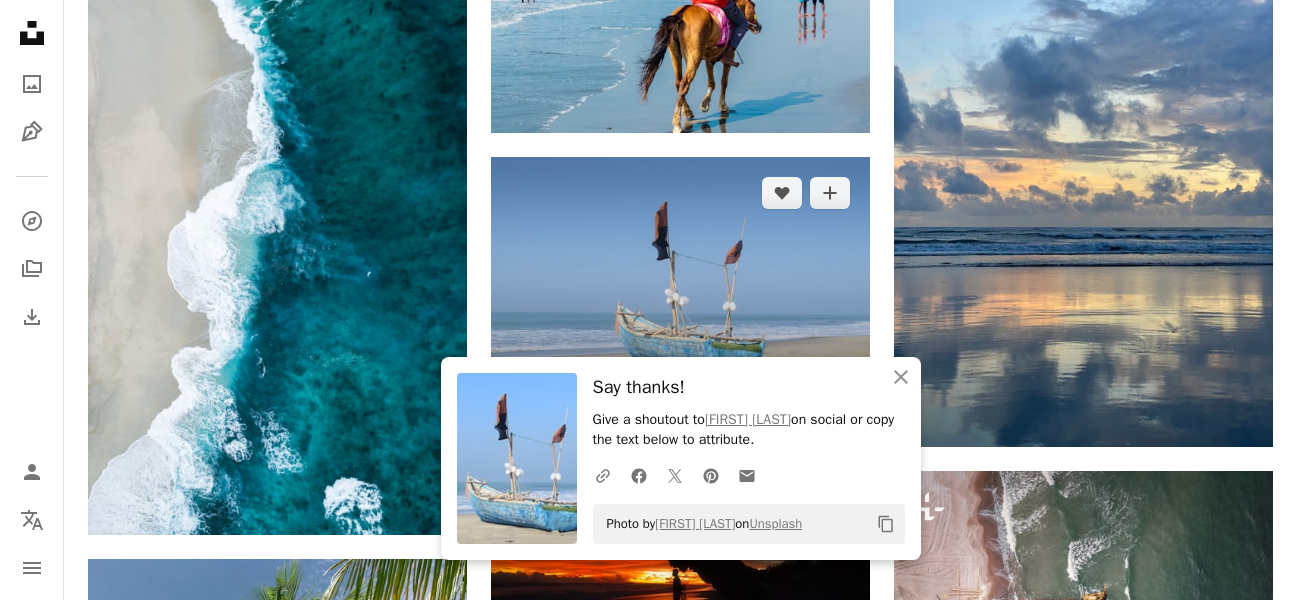 scroll, scrollTop: 5120, scrollLeft: 0, axis: vertical 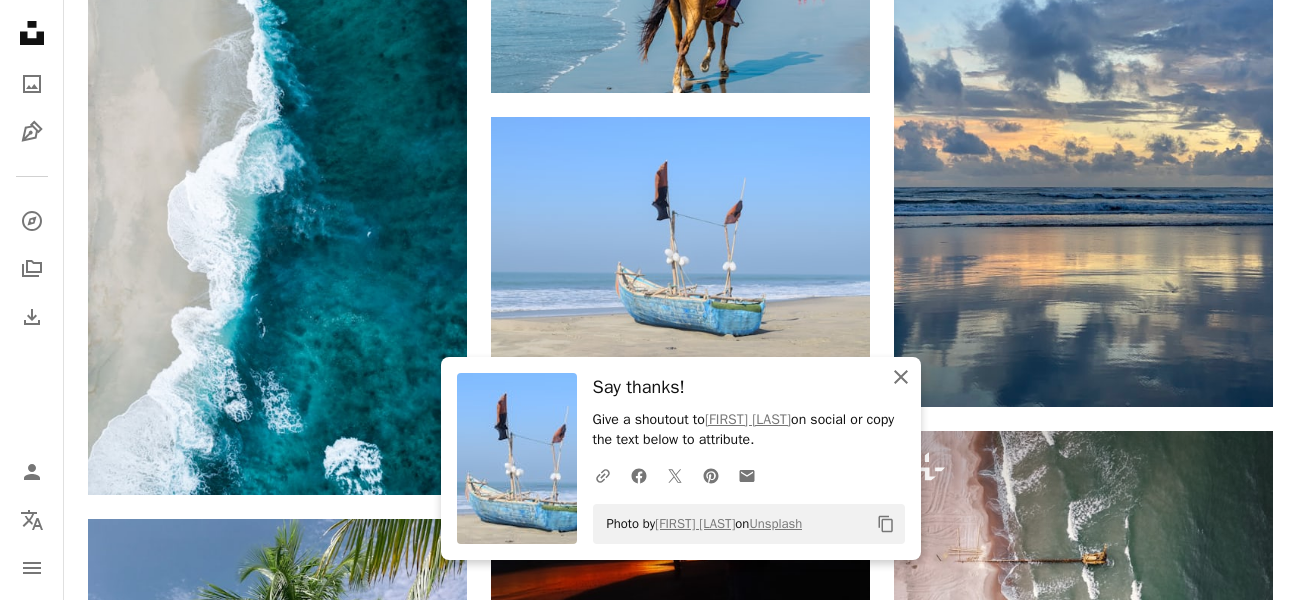 click on "An X shape Close" at bounding box center [901, 377] 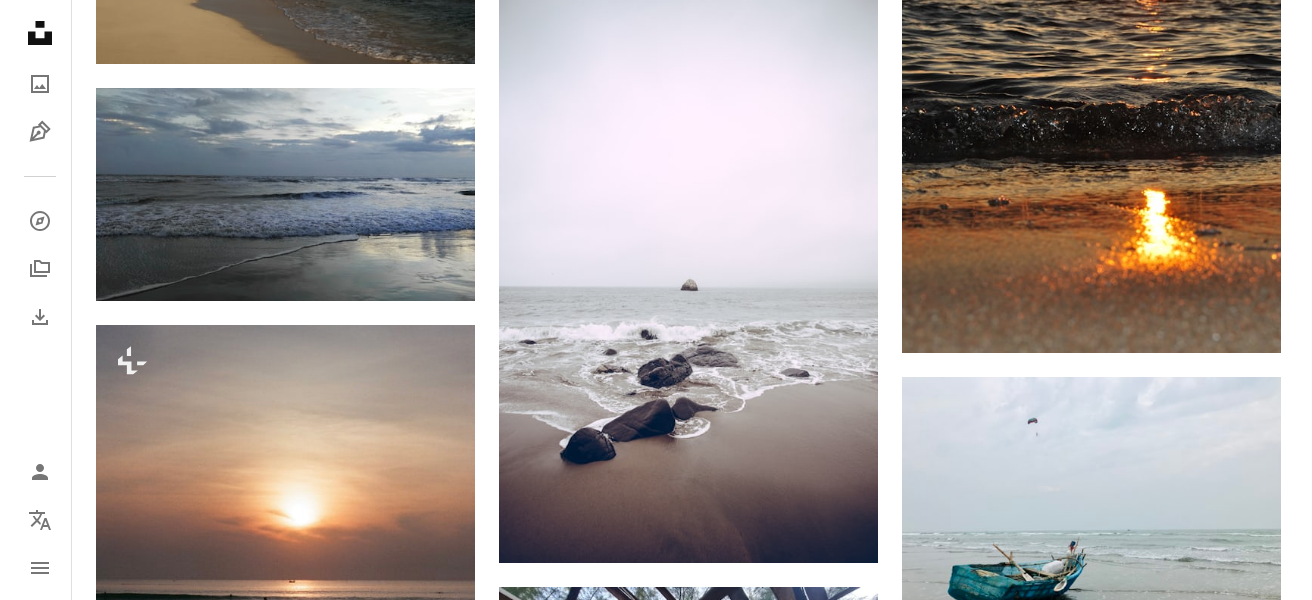 scroll, scrollTop: 6360, scrollLeft: 0, axis: vertical 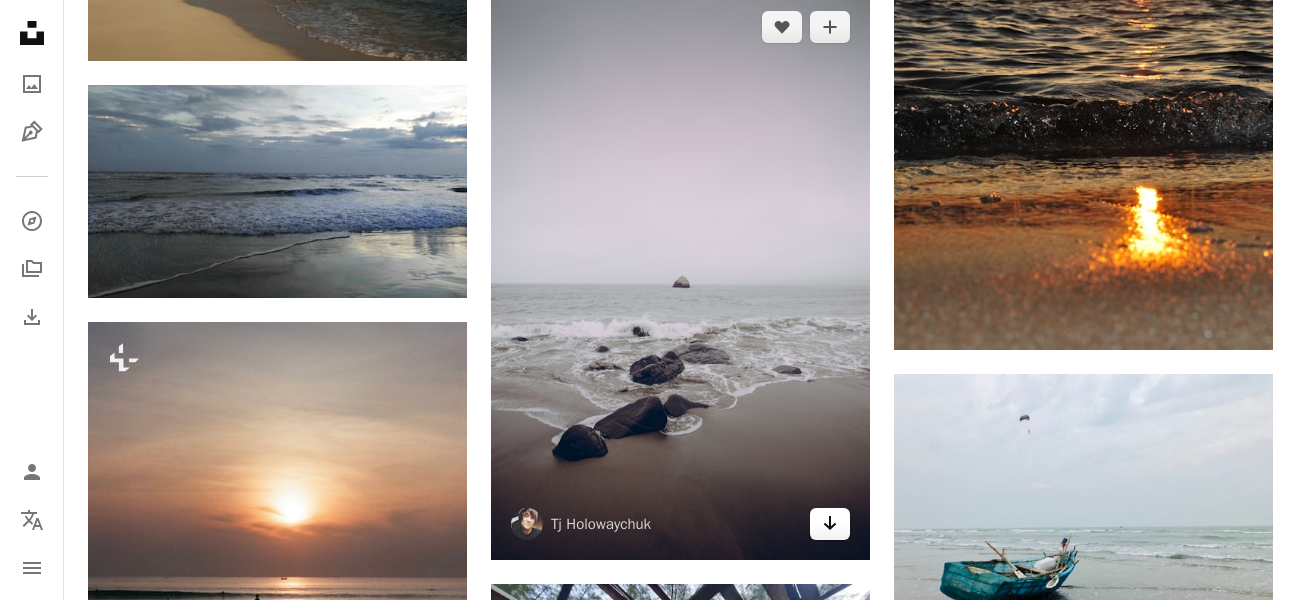 click on "Arrow pointing down" at bounding box center (830, 524) 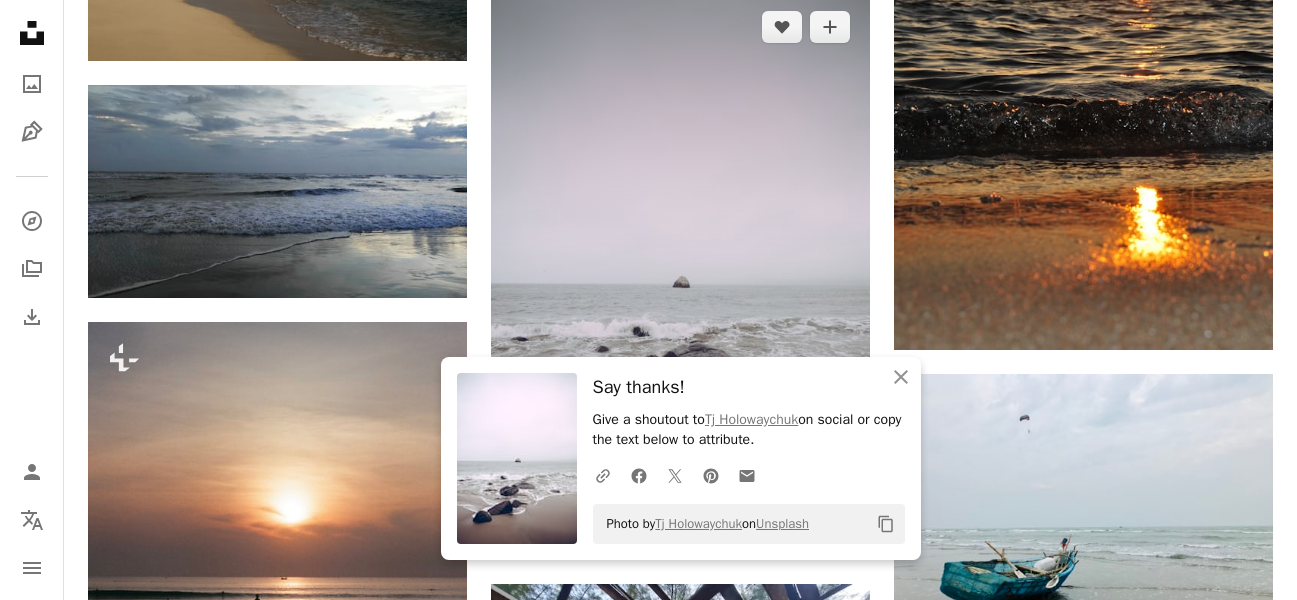 click at bounding box center [680, 275] 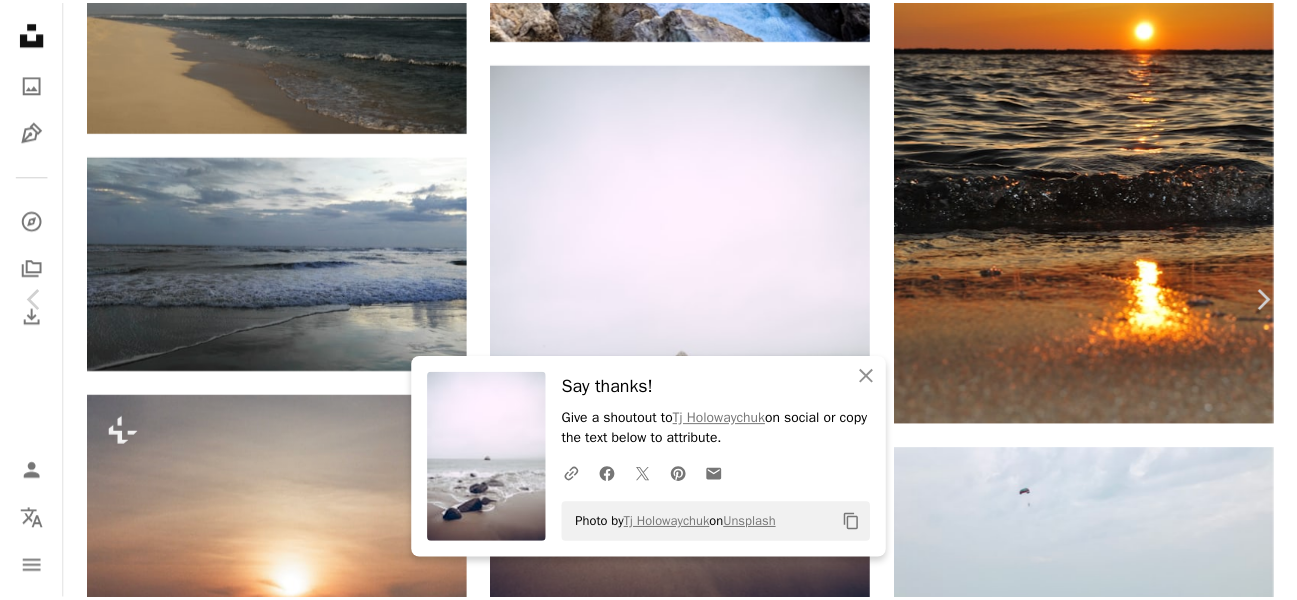 scroll, scrollTop: 80, scrollLeft: 0, axis: vertical 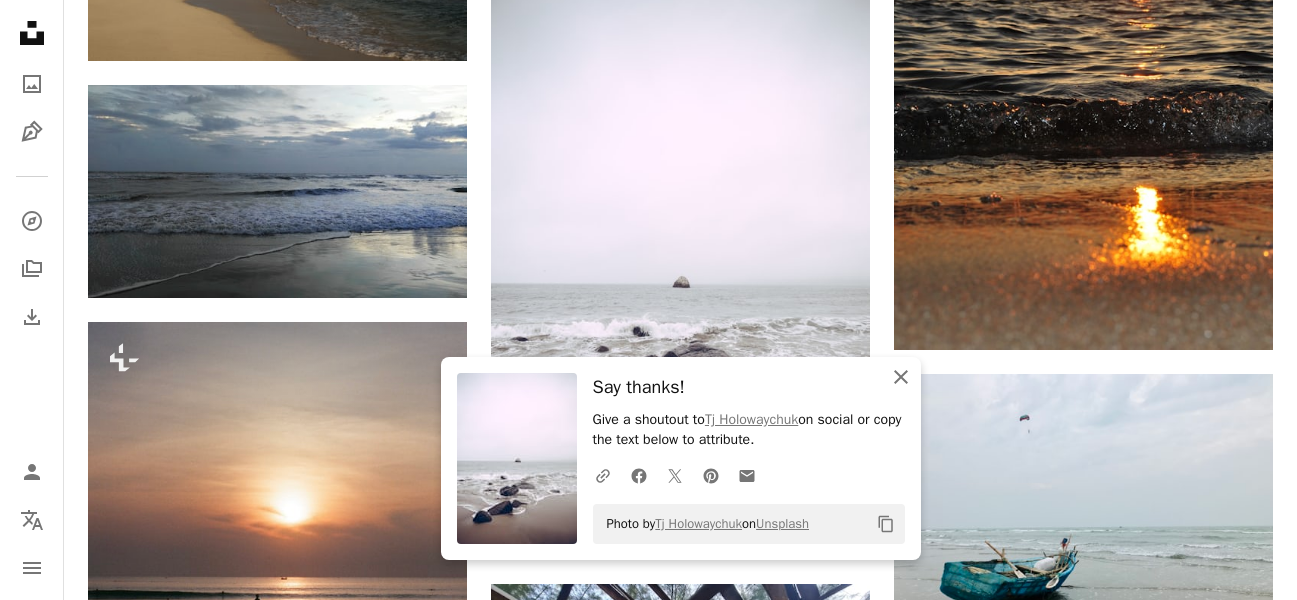 click on "An X shape" 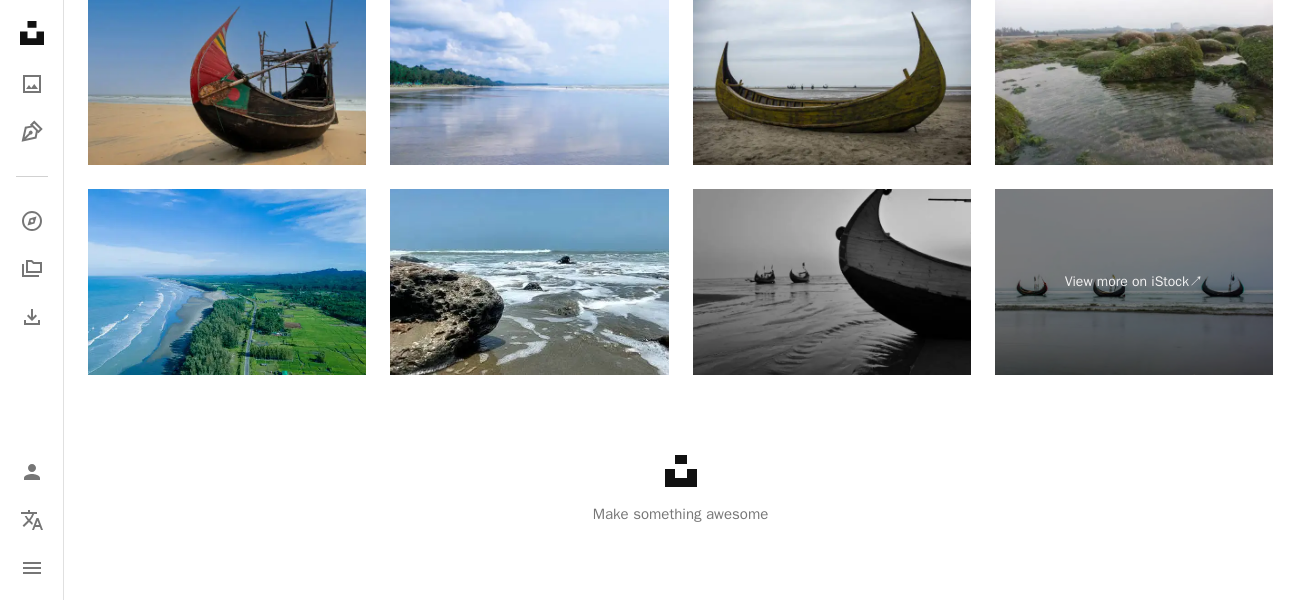 scroll, scrollTop: 9134, scrollLeft: 0, axis: vertical 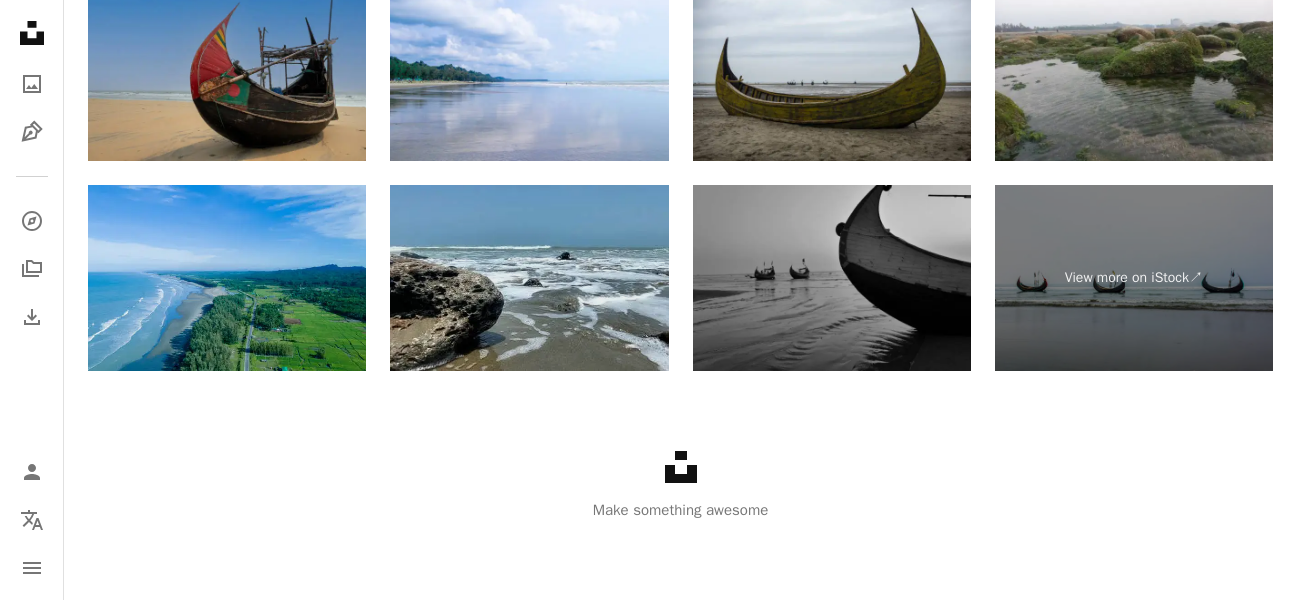 click at bounding box center [529, 278] 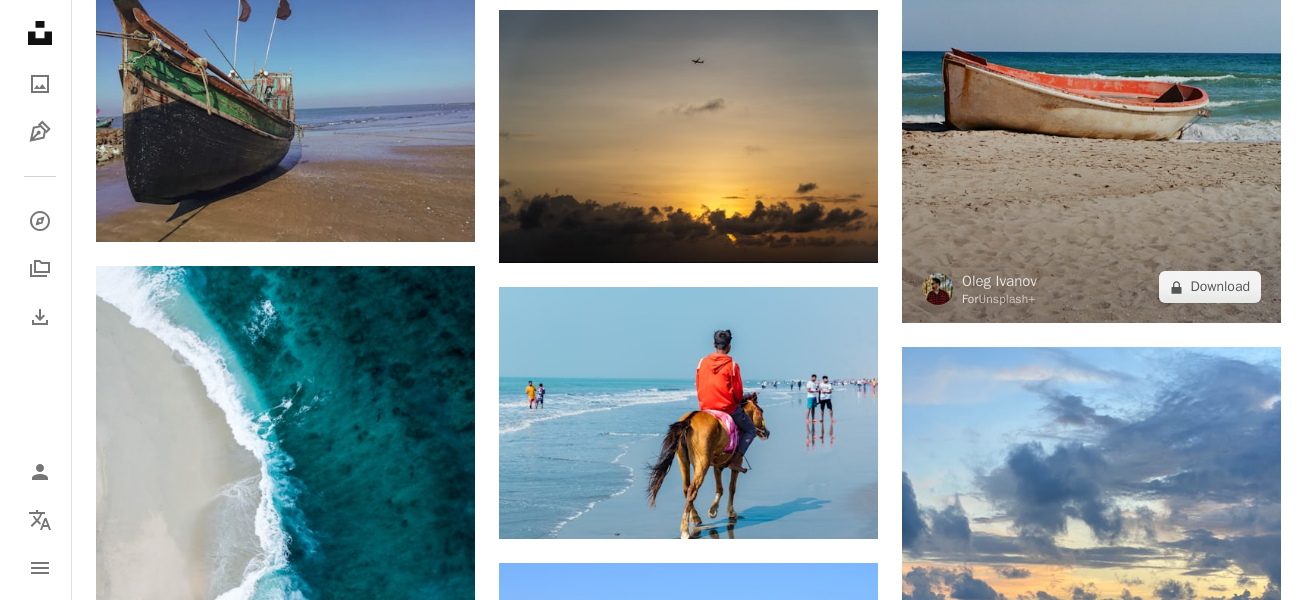 scroll, scrollTop: 4654, scrollLeft: 0, axis: vertical 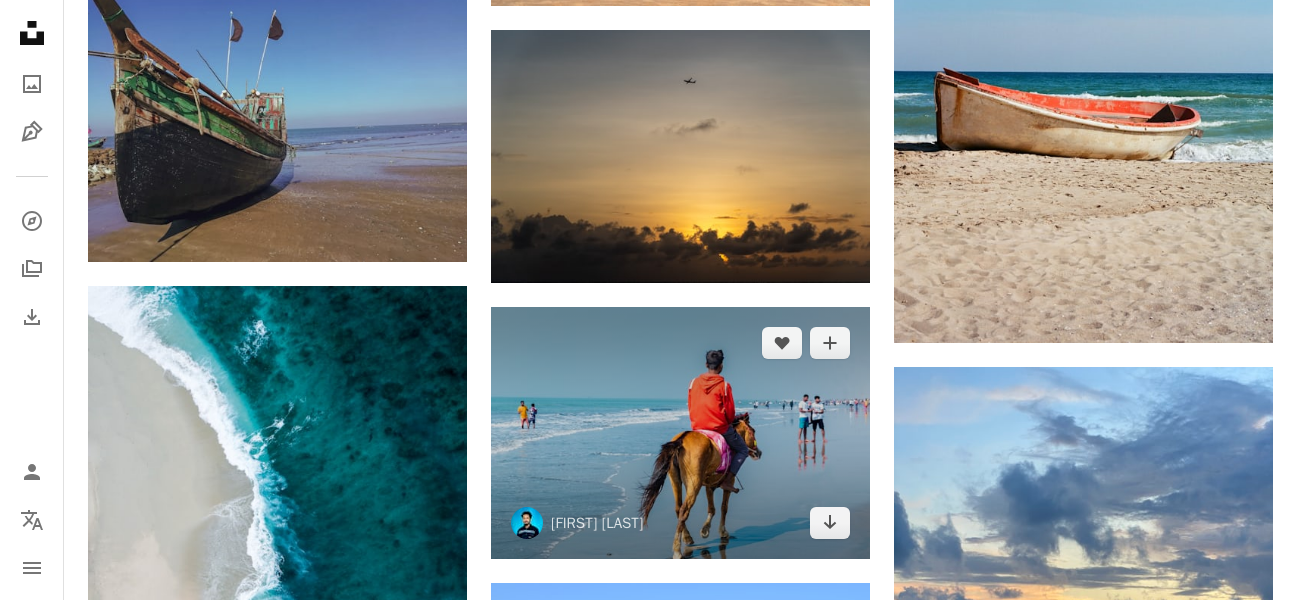 click at bounding box center (680, 433) 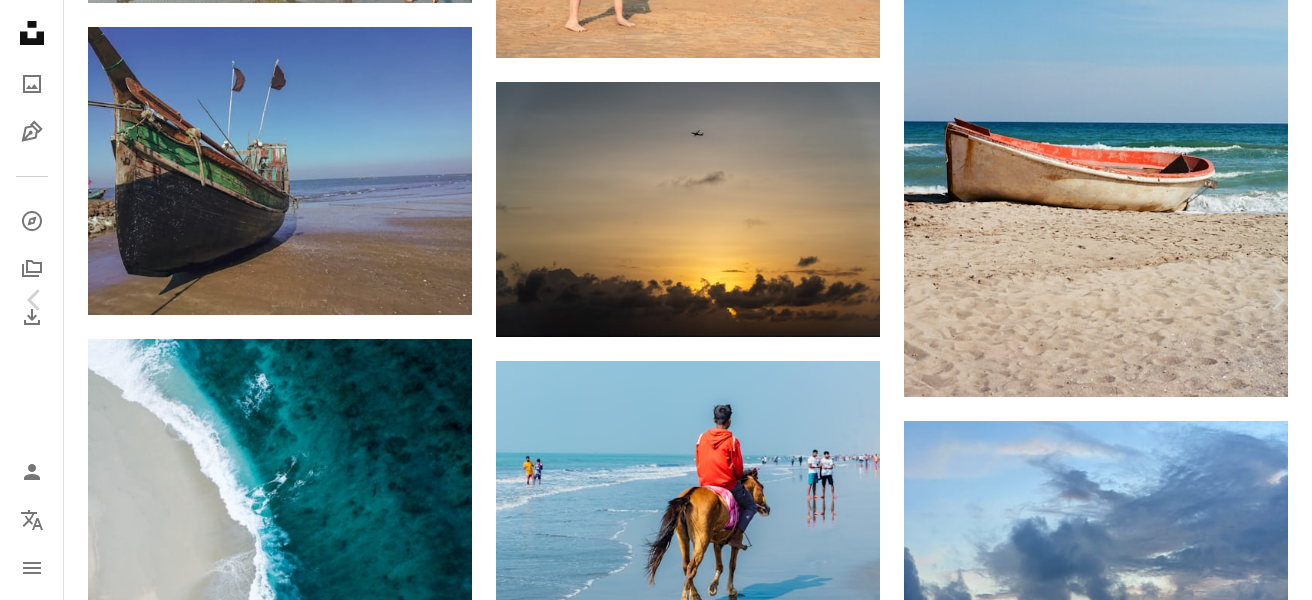 scroll, scrollTop: 3920, scrollLeft: 0, axis: vertical 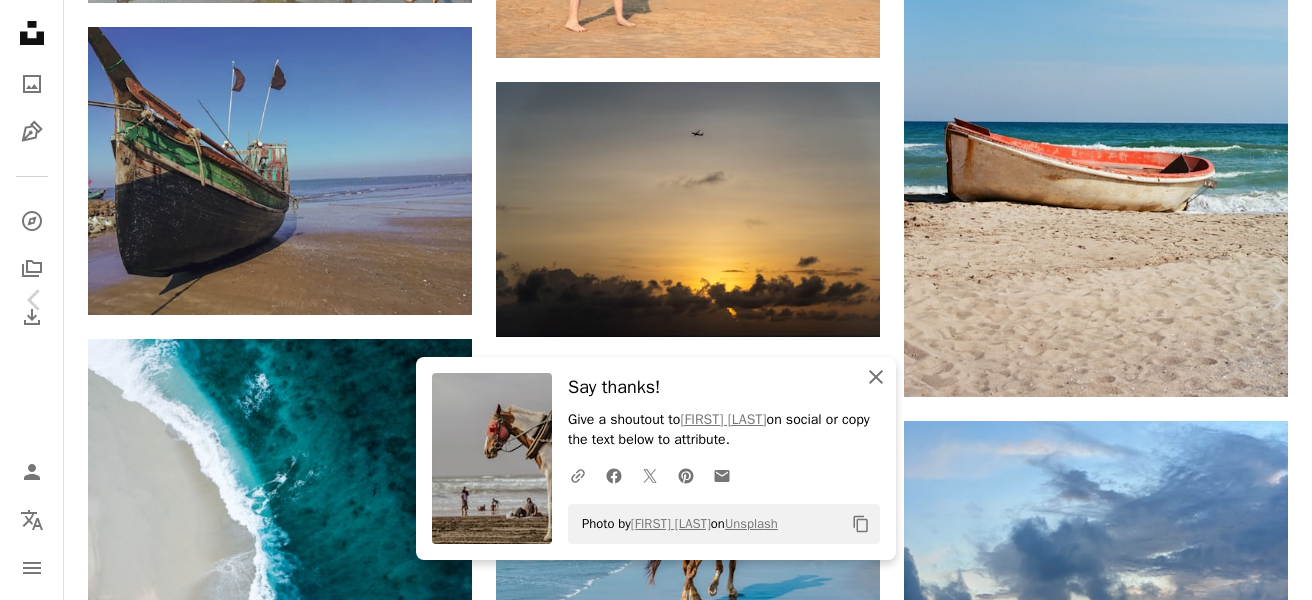 click on "An X shape" 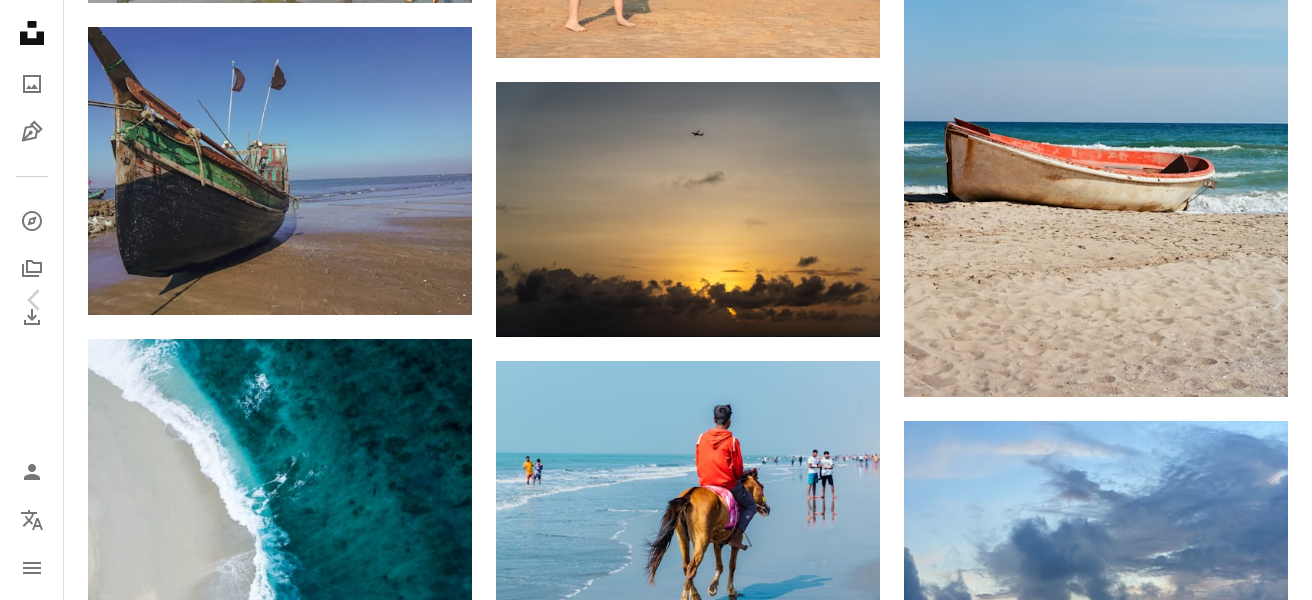 scroll, scrollTop: 4320, scrollLeft: 0, axis: vertical 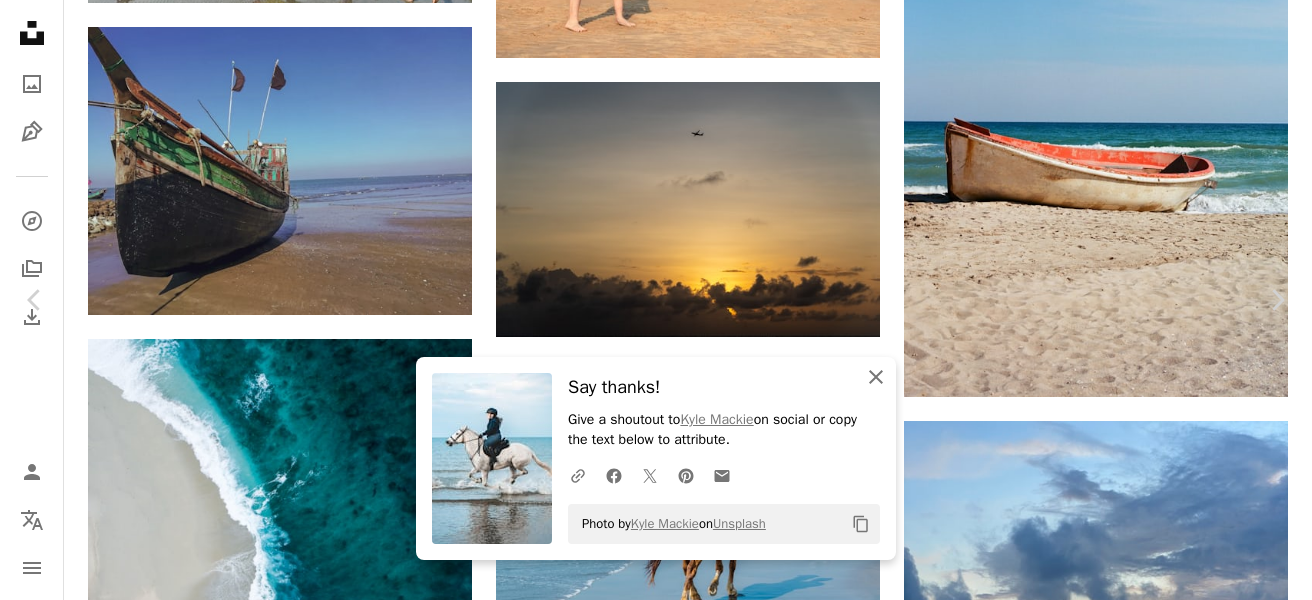 click on "An X shape" 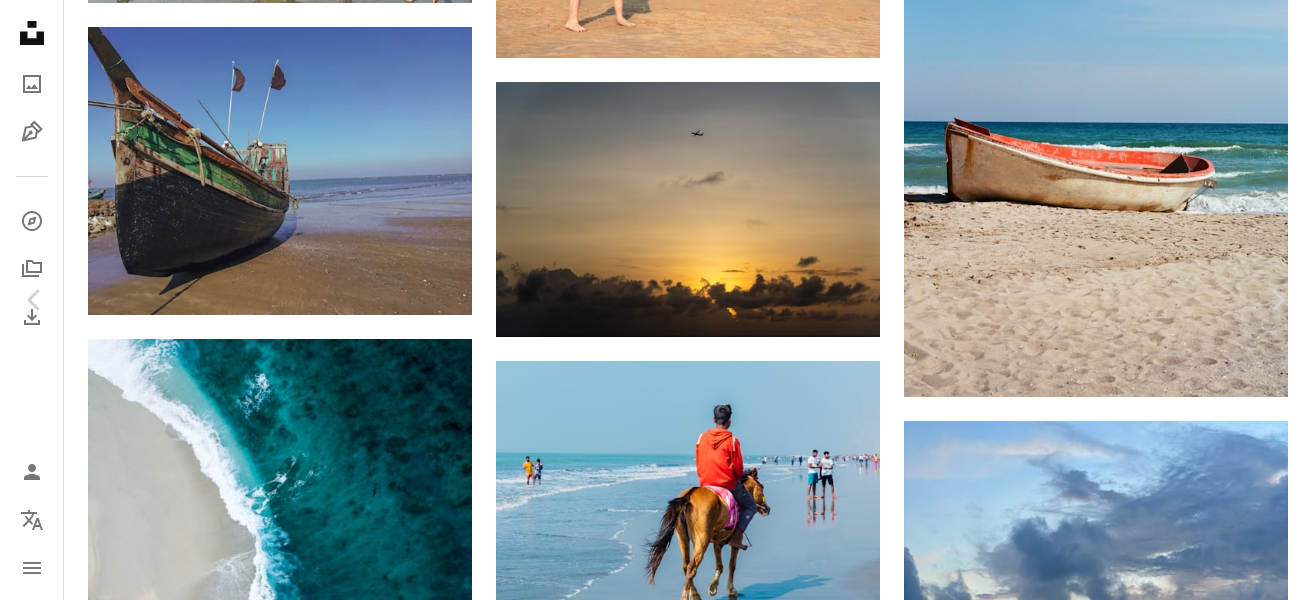 click at bounding box center [649, 5711] 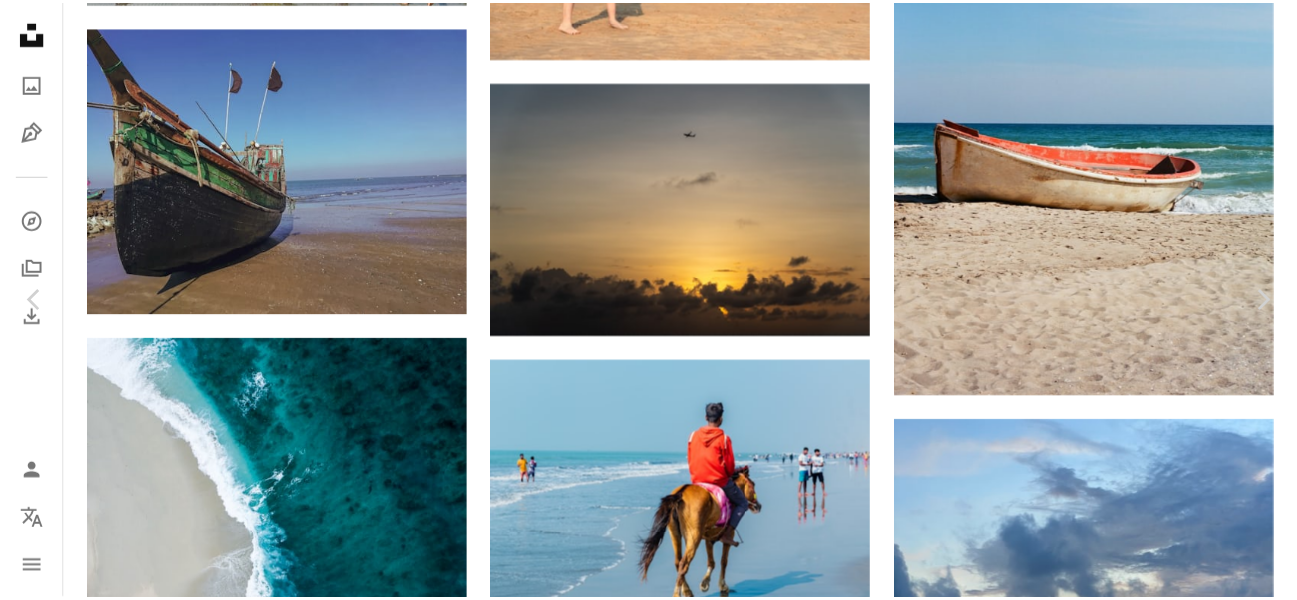 scroll, scrollTop: 0, scrollLeft: 0, axis: both 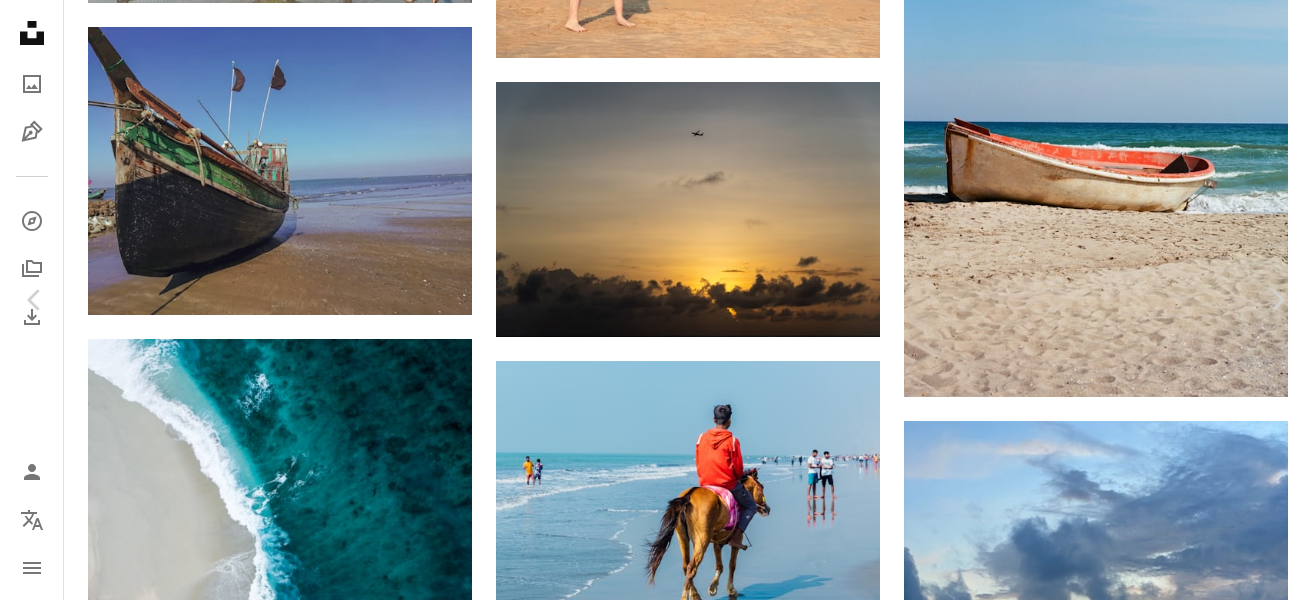 click on "[LOCATION] [LOCATION] [LOCATION] [FIRST] [LAST] Available for hire A checkmark inside of a circle A heart A plus sign Download free Chevron down Zoom in Views [NUMBER] Downloads [NUMBER] Featured in Photos A forward-right arrow Share Info icon Info More Actions A map marker [CITY], [COUNTRY] Calendar outlined Published on [MONTH] [DAY], [YEAR] Camera [BRAND], [MODEL] Safety Free to use under the Unsplash License man animal adult horse male shoe mammal helmet horseback riding [CITY] Free pictures Browse premium related images on iStock | Save [PERCENTAGE]% with code UNSPLASH20 View more on iStock ↗ Related images A heart A plus sign [FIRST] [LAST] Available for hire A checkmark inside of a circle Arrow pointing down A heart A plus sign [FIRST] [LAST] Available for hire A checkmark inside of a circle Arrow pointing down A heart A plus sign [FIRST] [LAST] Arrow pointing down A heart A plus sign [FIRST] [LAST] Available for hire A checkmark inside of a circle Arrow pointing down A heart A plus sign For" at bounding box center [656, 5488] 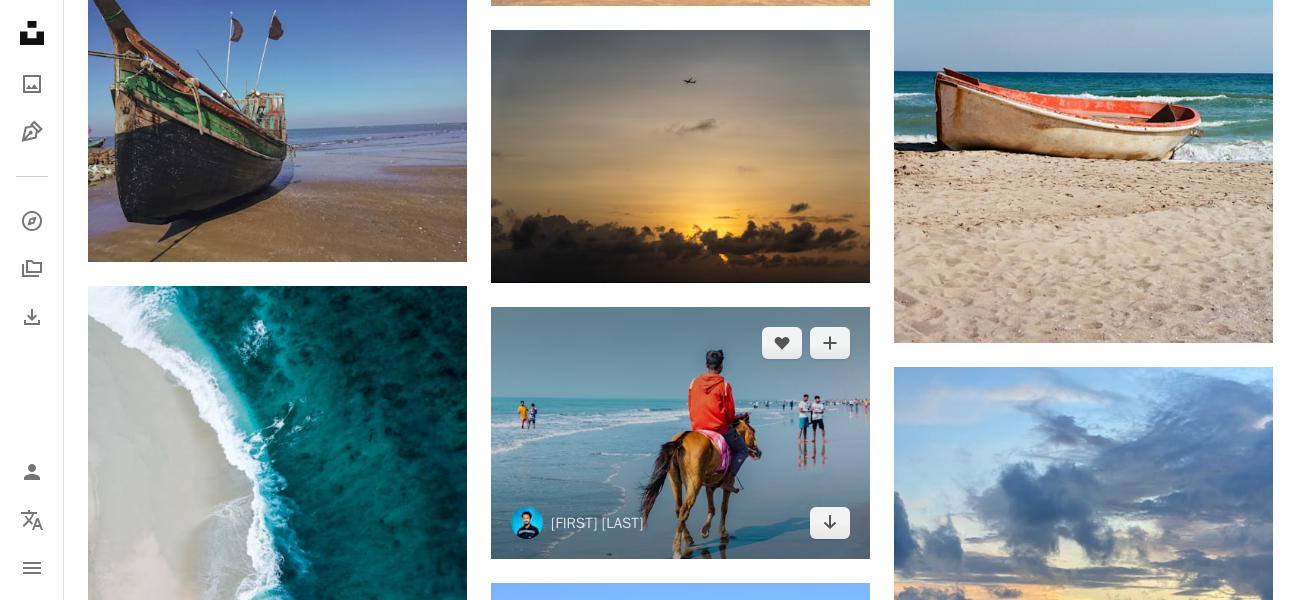 click at bounding box center (680, 433) 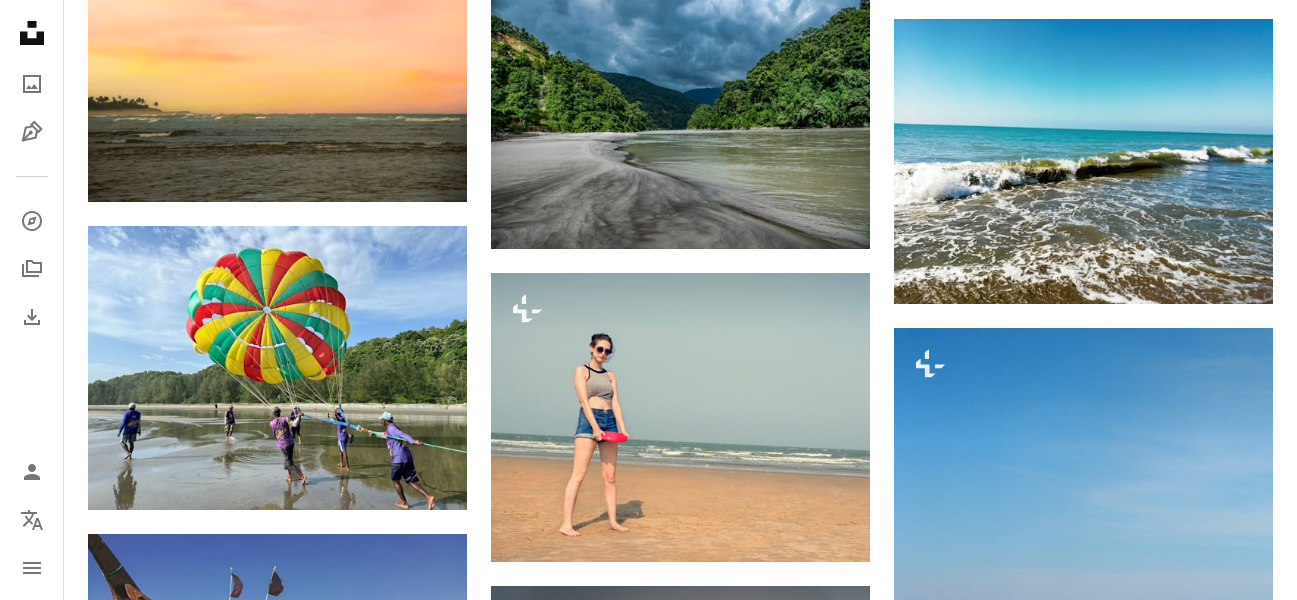 scroll, scrollTop: 4654, scrollLeft: 0, axis: vertical 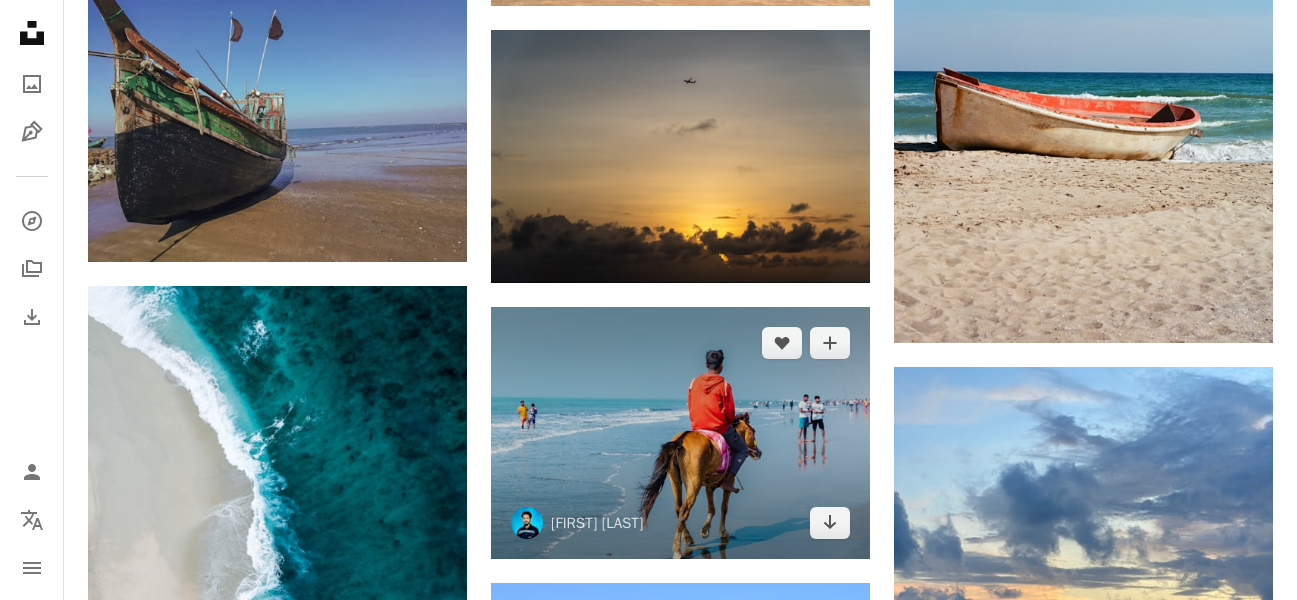 click at bounding box center (680, 433) 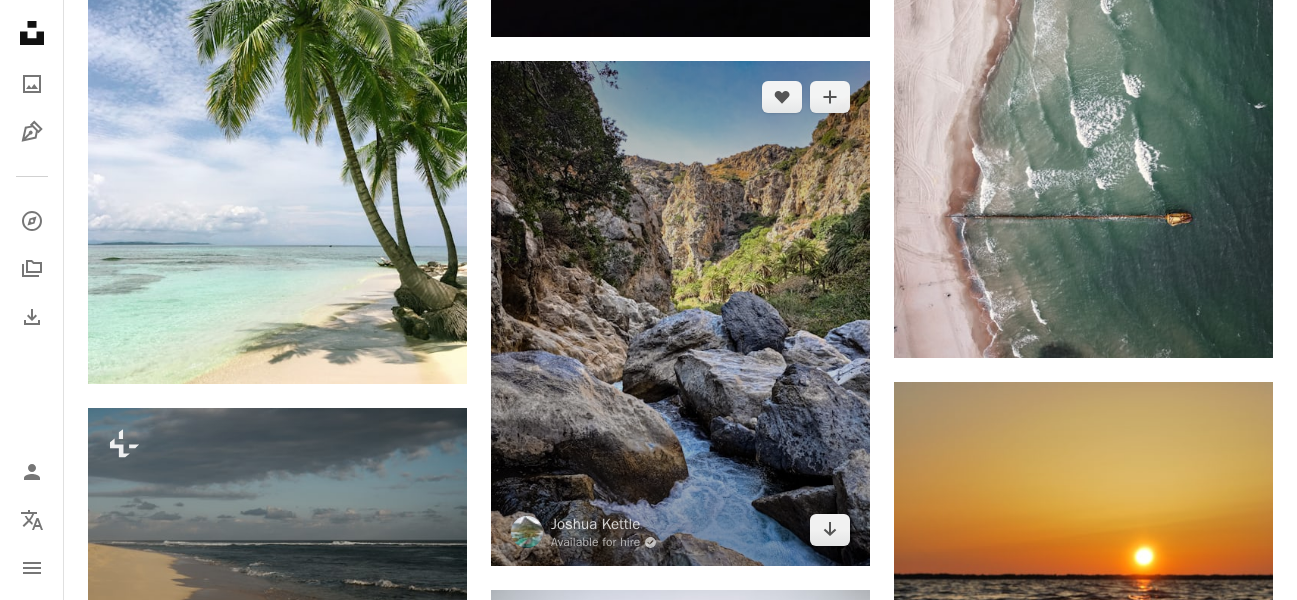 scroll, scrollTop: 4694, scrollLeft: 0, axis: vertical 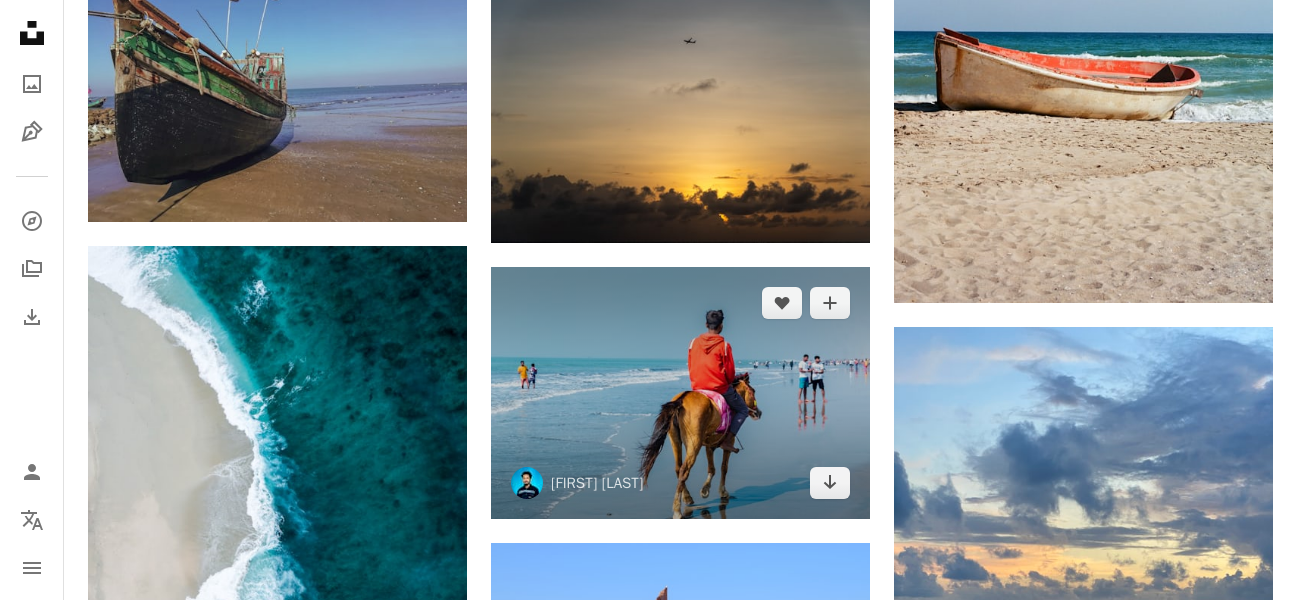 click at bounding box center (680, 393) 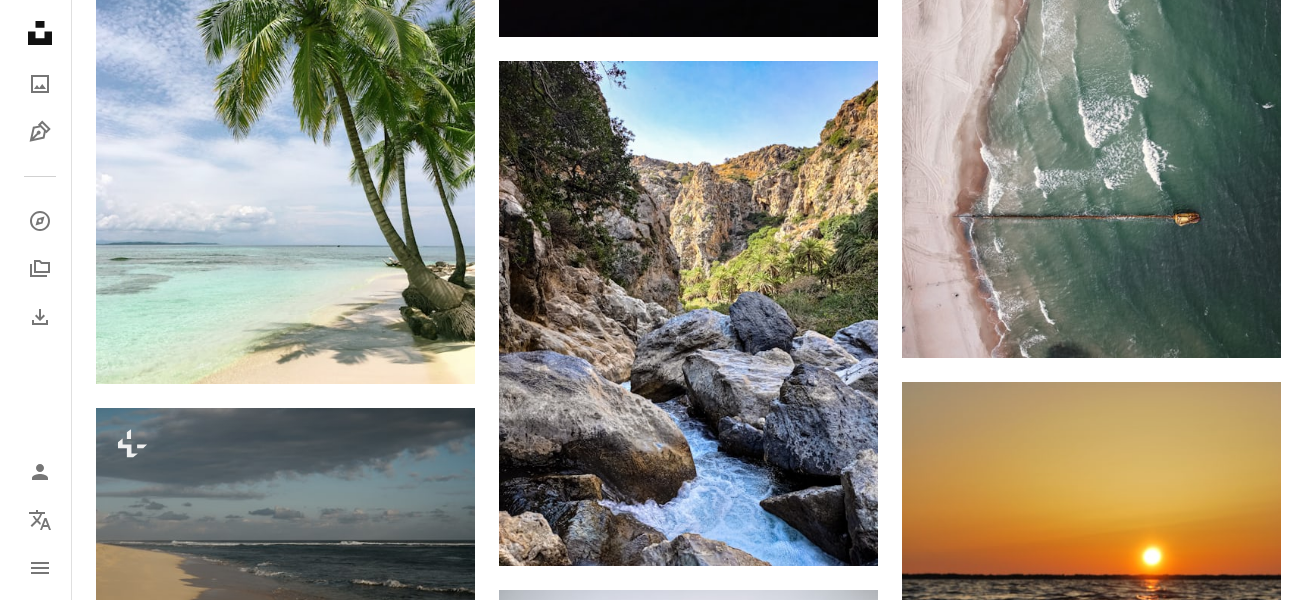 scroll, scrollTop: 4694, scrollLeft: 0, axis: vertical 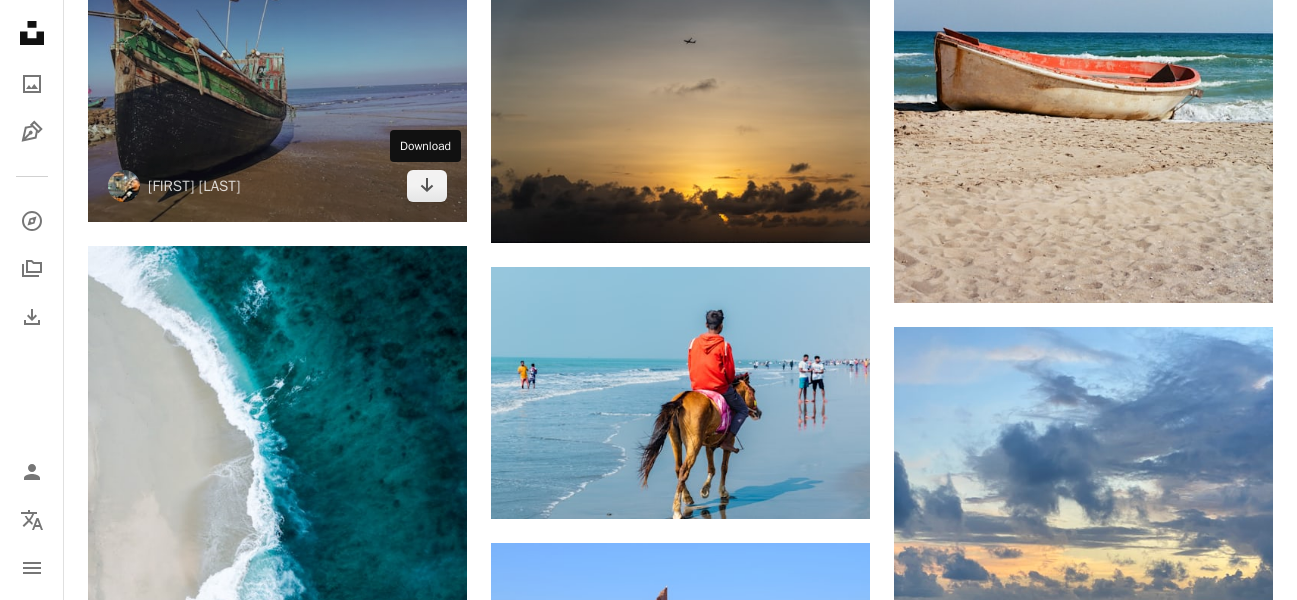 click at bounding box center [277, 80] 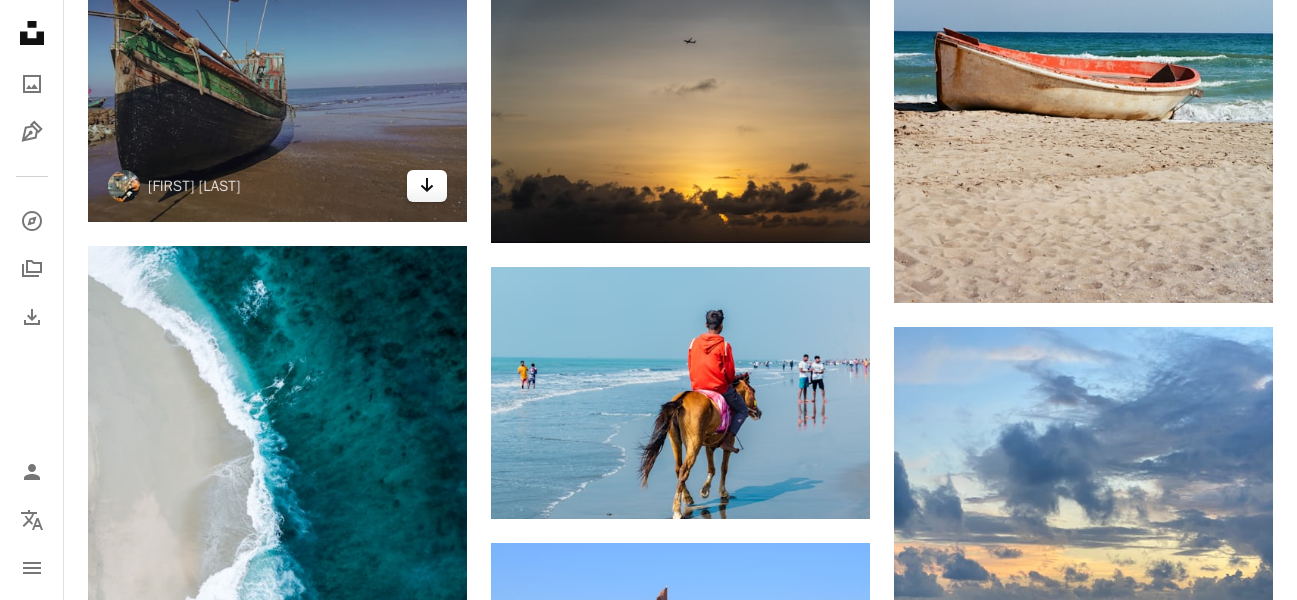 click on "Arrow pointing down" at bounding box center [427, 186] 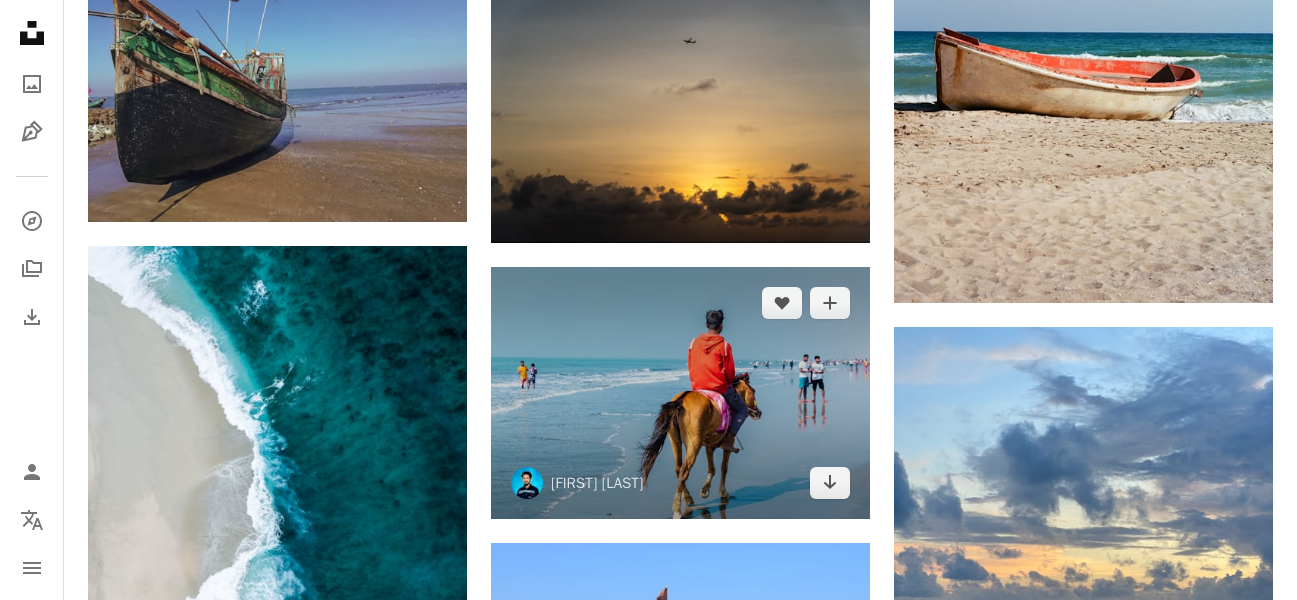 click at bounding box center (680, 393) 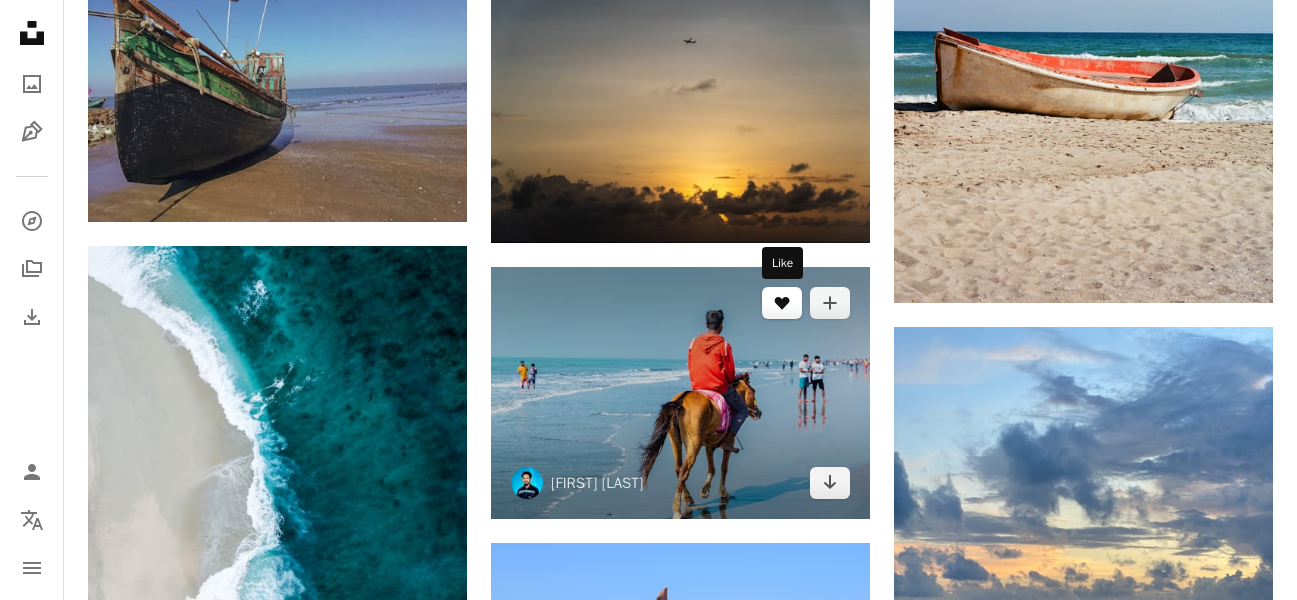 click 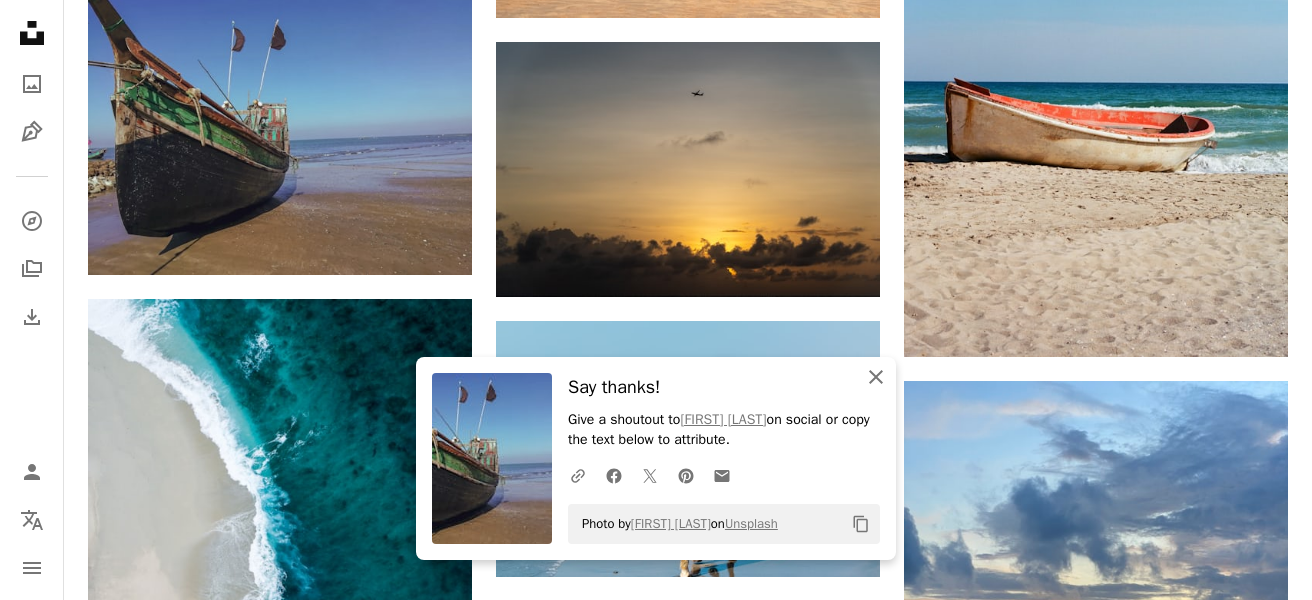 click on "An X shape" 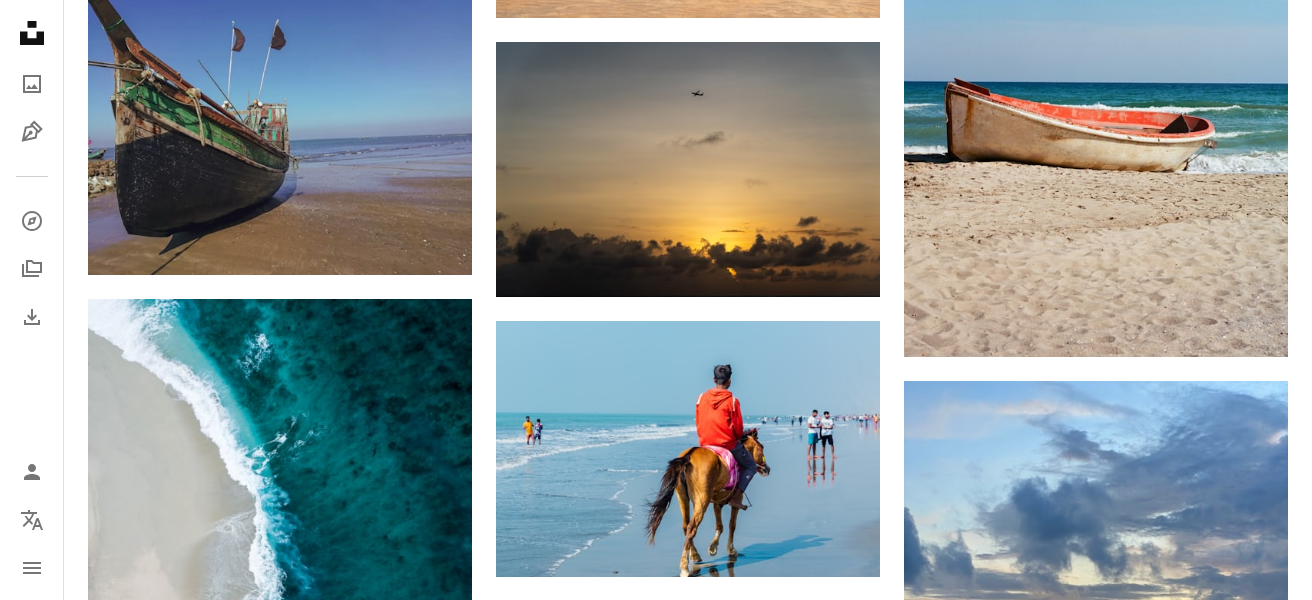 click at bounding box center (346, 5600) 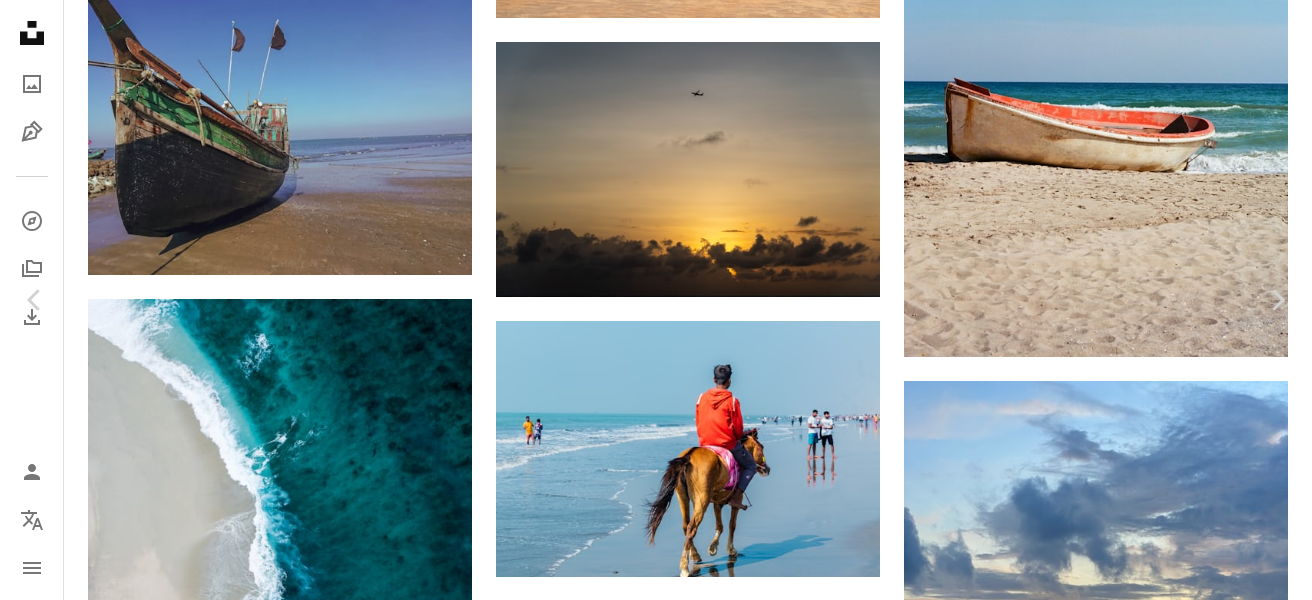 scroll, scrollTop: 7117, scrollLeft: 0, axis: vertical 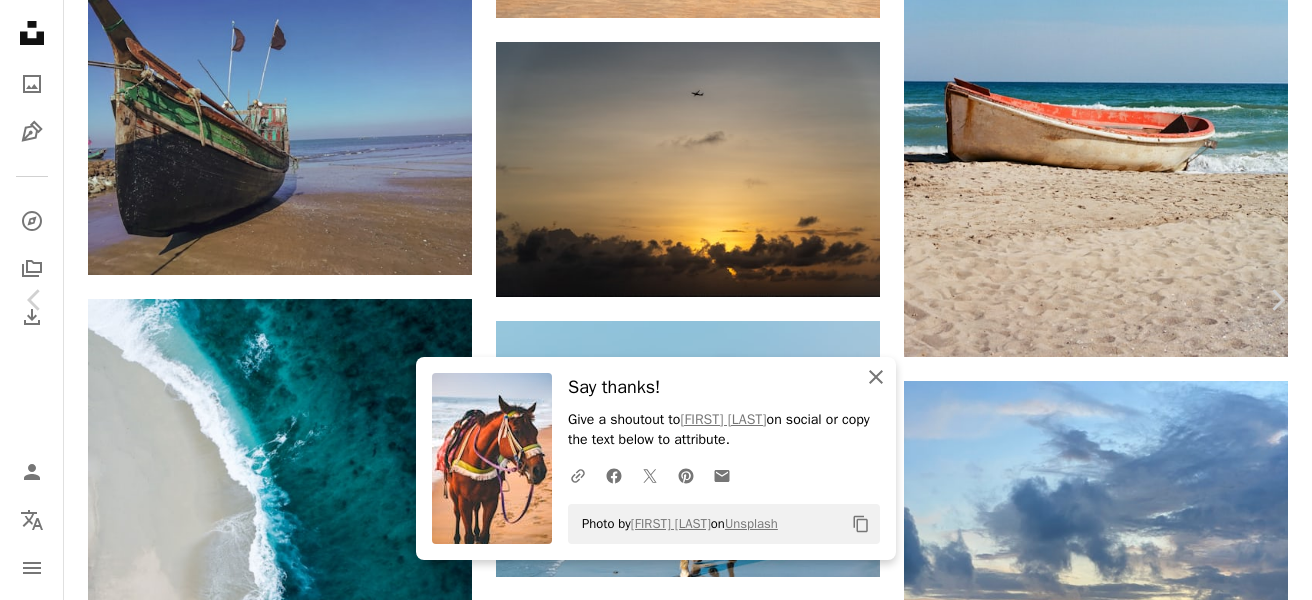 click on "An X shape" 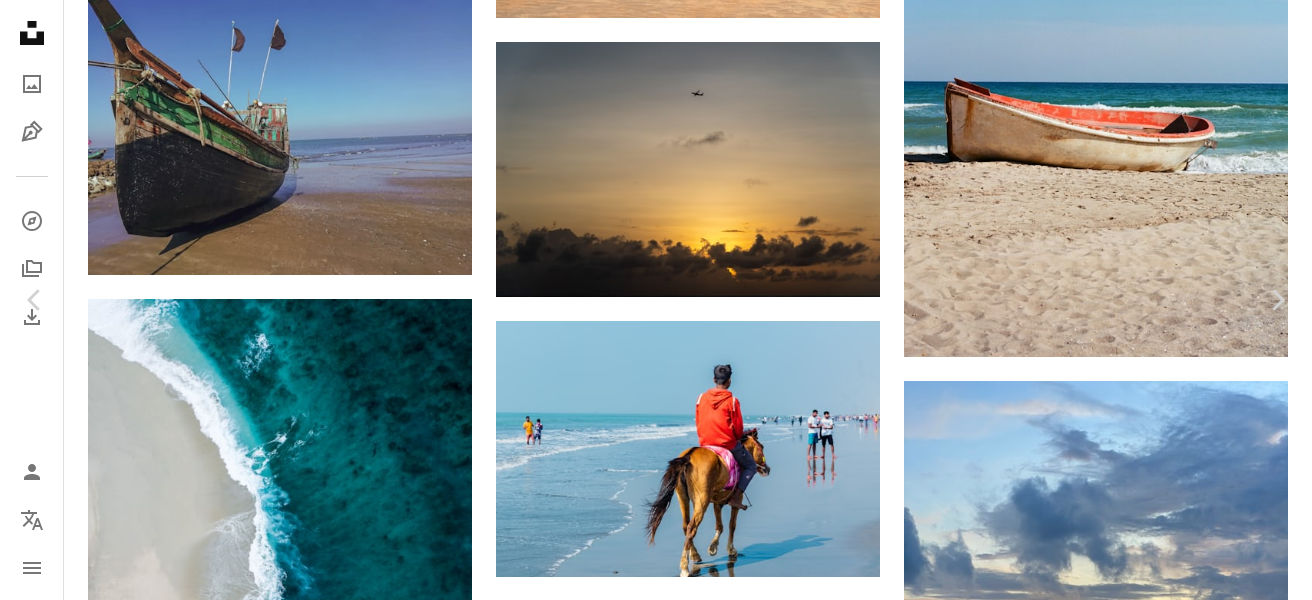 scroll, scrollTop: 11682, scrollLeft: 0, axis: vertical 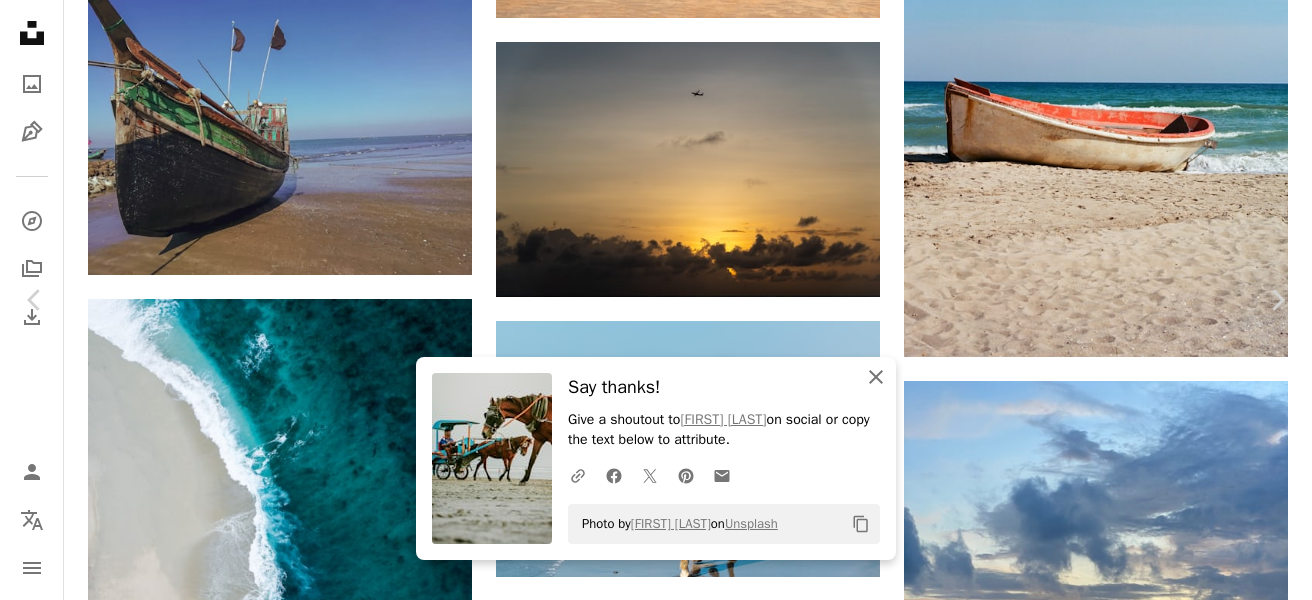 click on "An X shape" 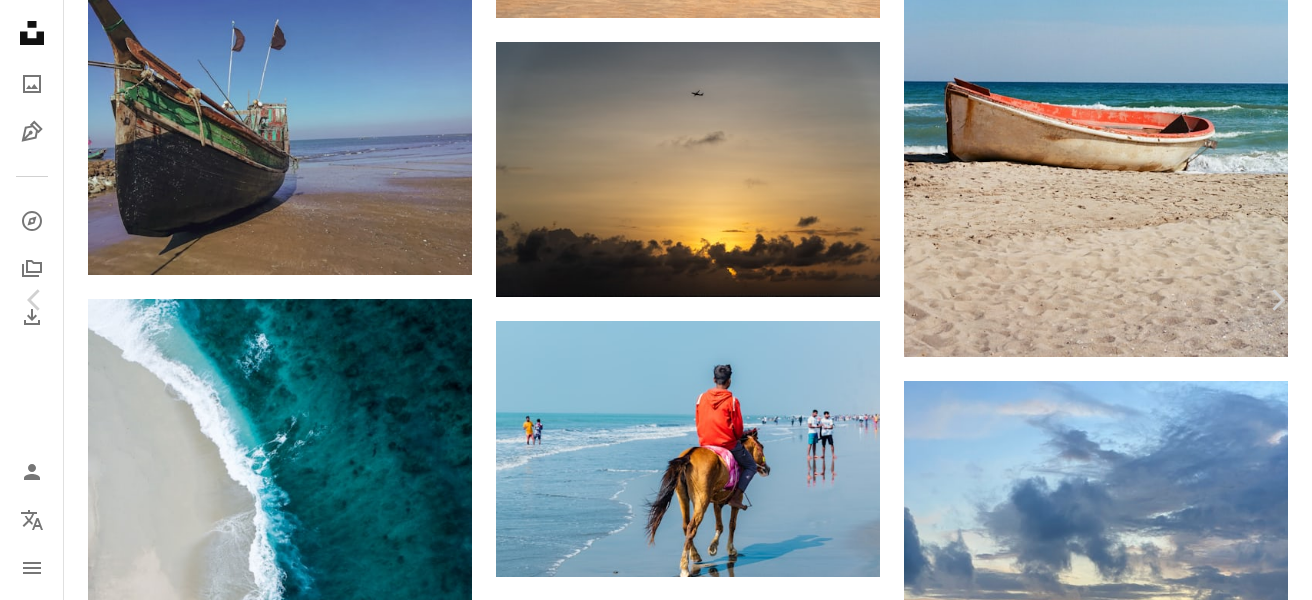 scroll, scrollTop: 12829, scrollLeft: 0, axis: vertical 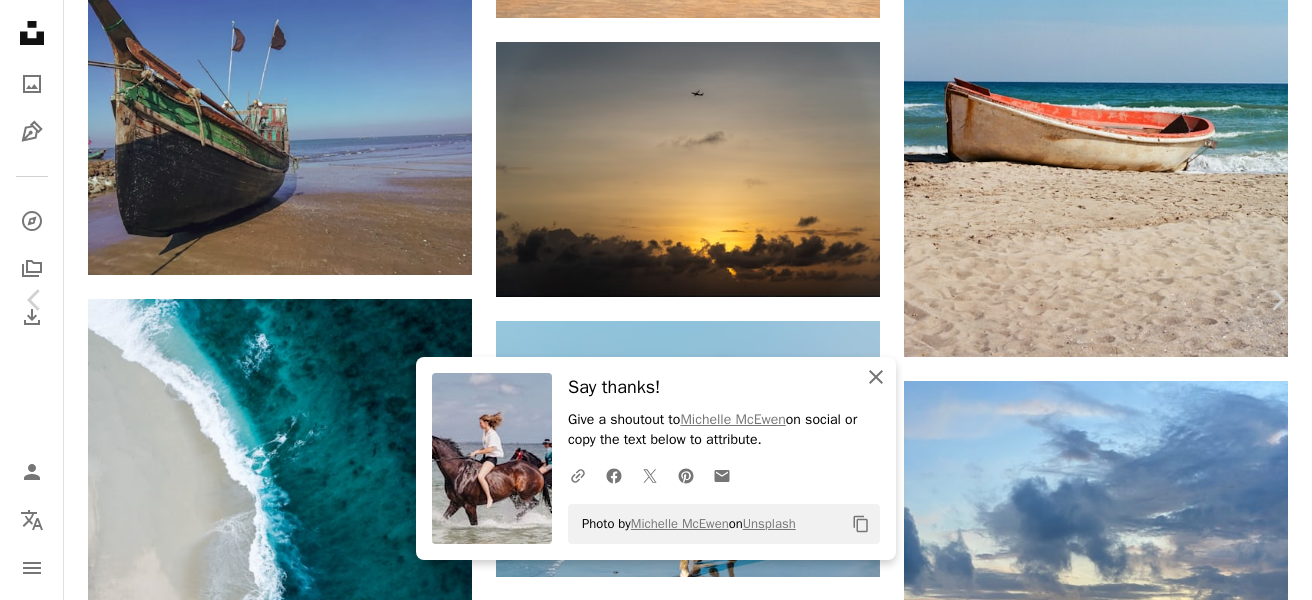 click on "An X shape" 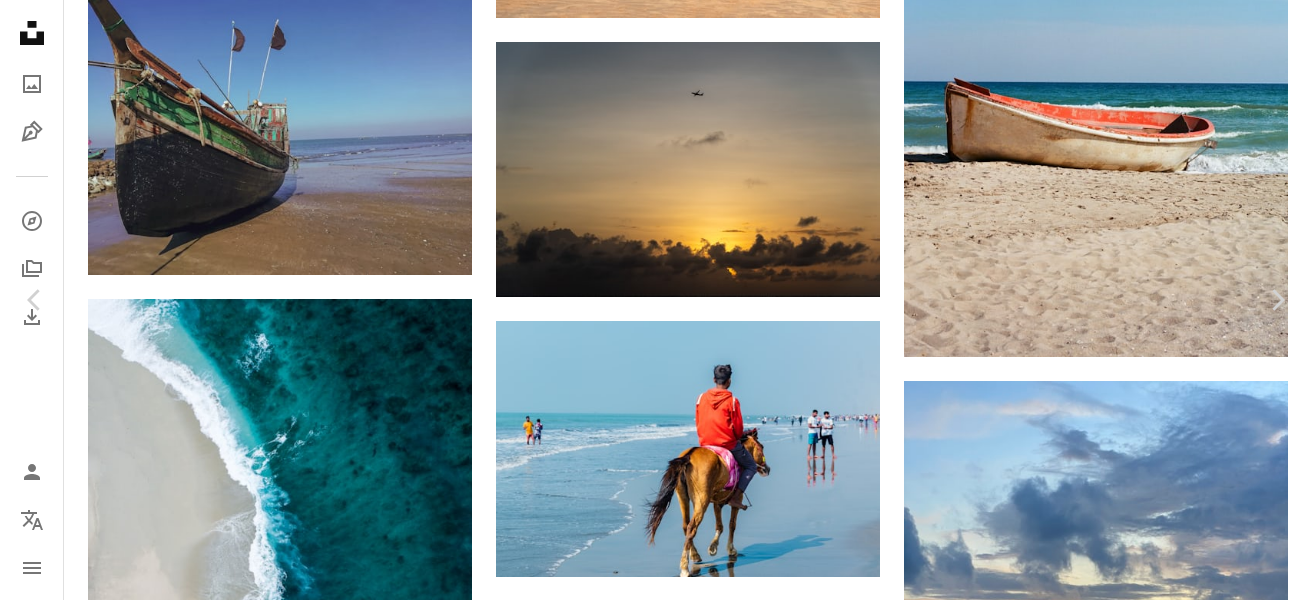 scroll, scrollTop: 17833, scrollLeft: 0, axis: vertical 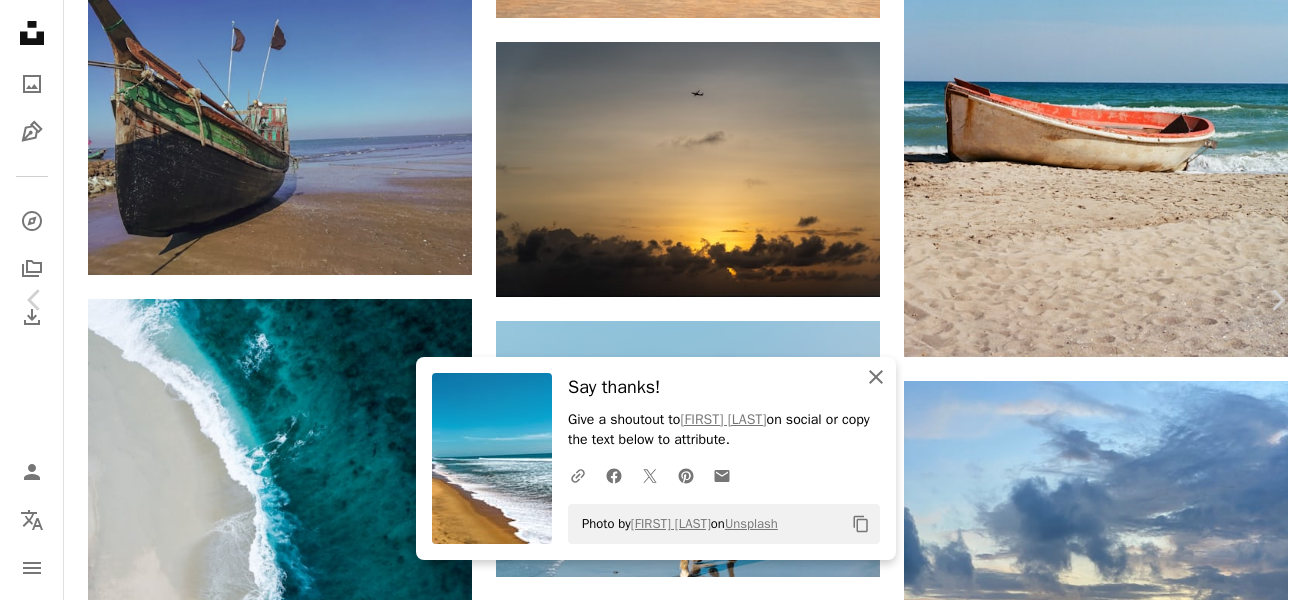 click on "An X shape" 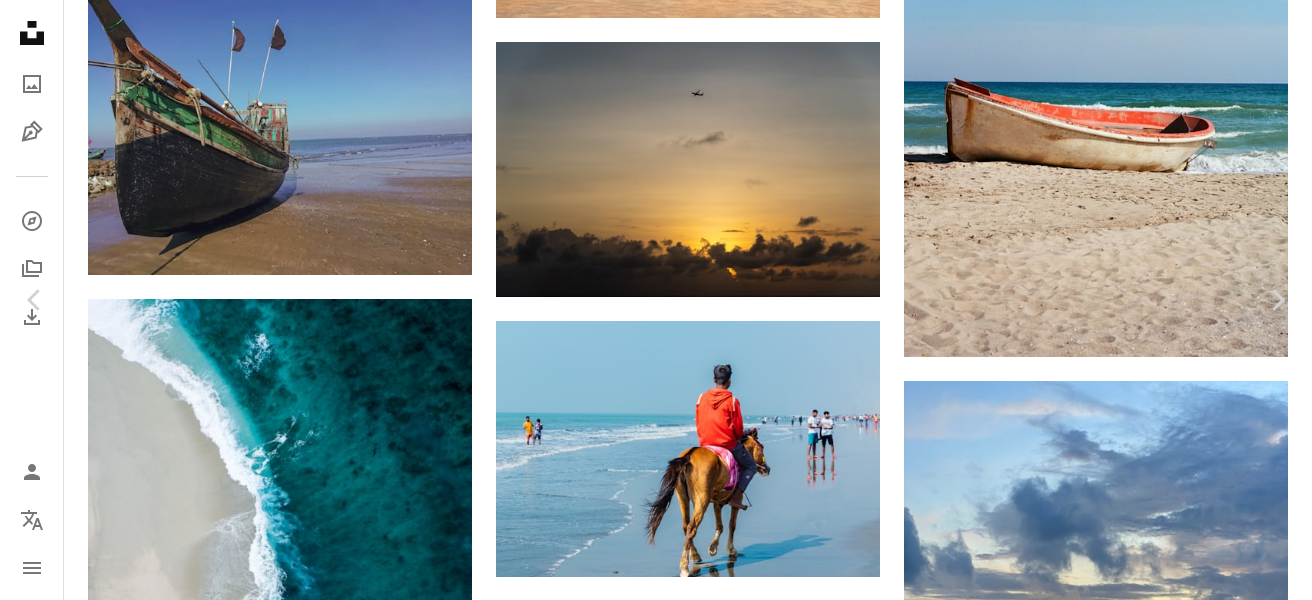 click on "Arrow pointing down" at bounding box center [785, 5284] 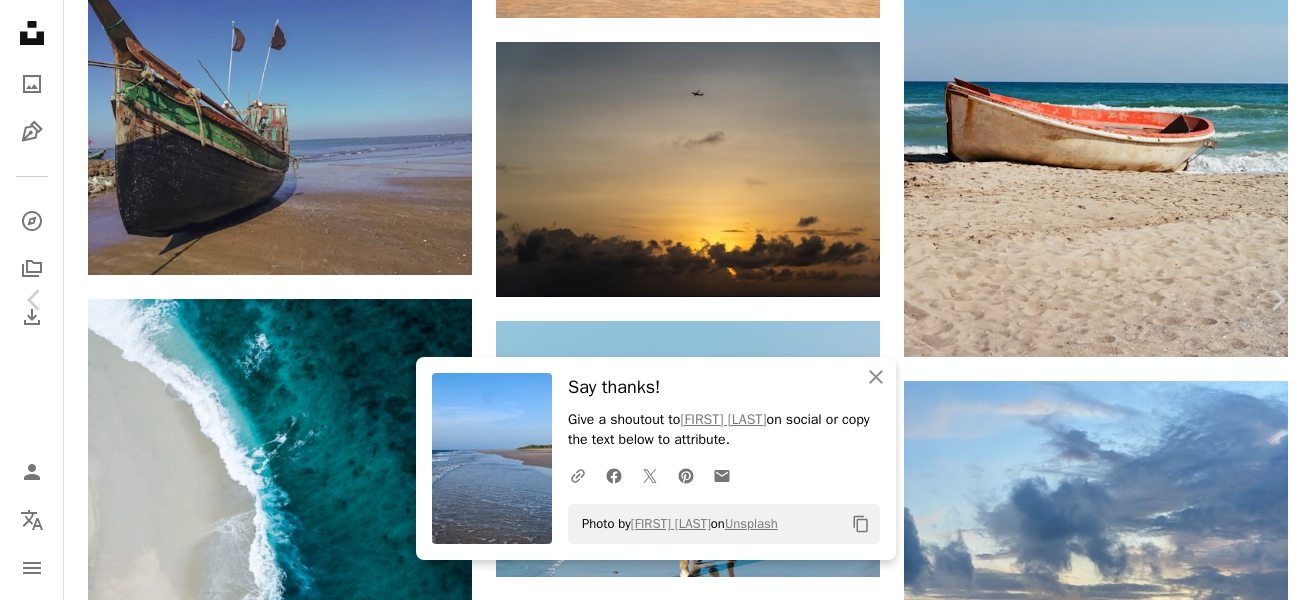 scroll, scrollTop: 18793, scrollLeft: 0, axis: vertical 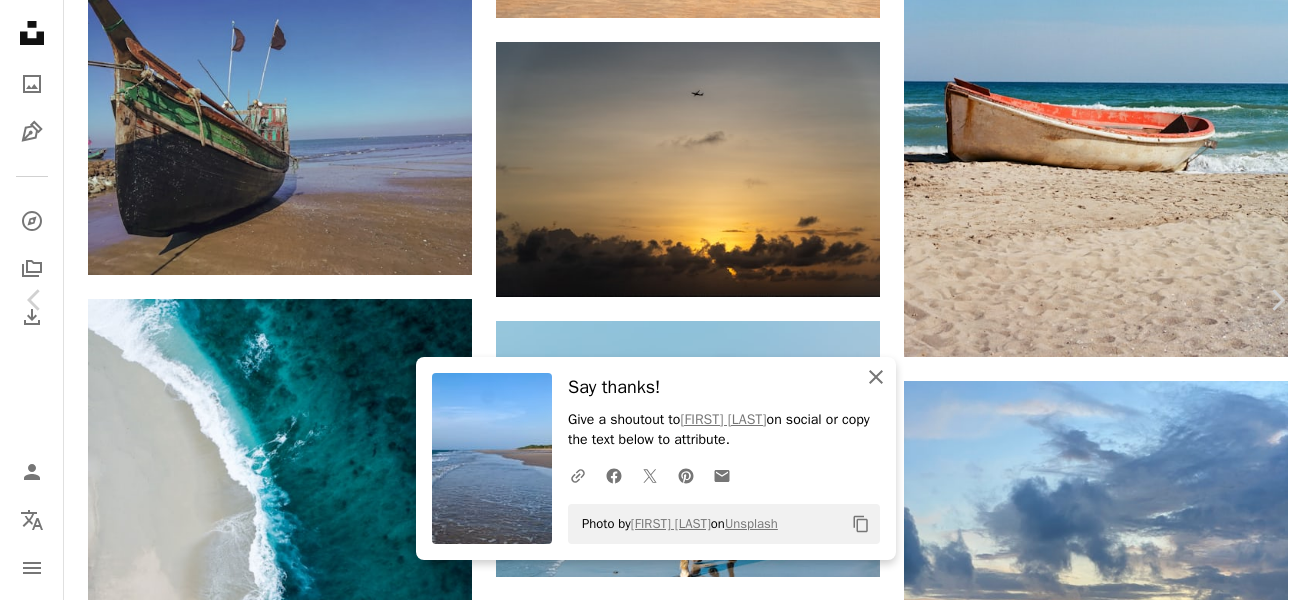 drag, startPoint x: 832, startPoint y: 308, endPoint x: 882, endPoint y: 375, distance: 83.60024 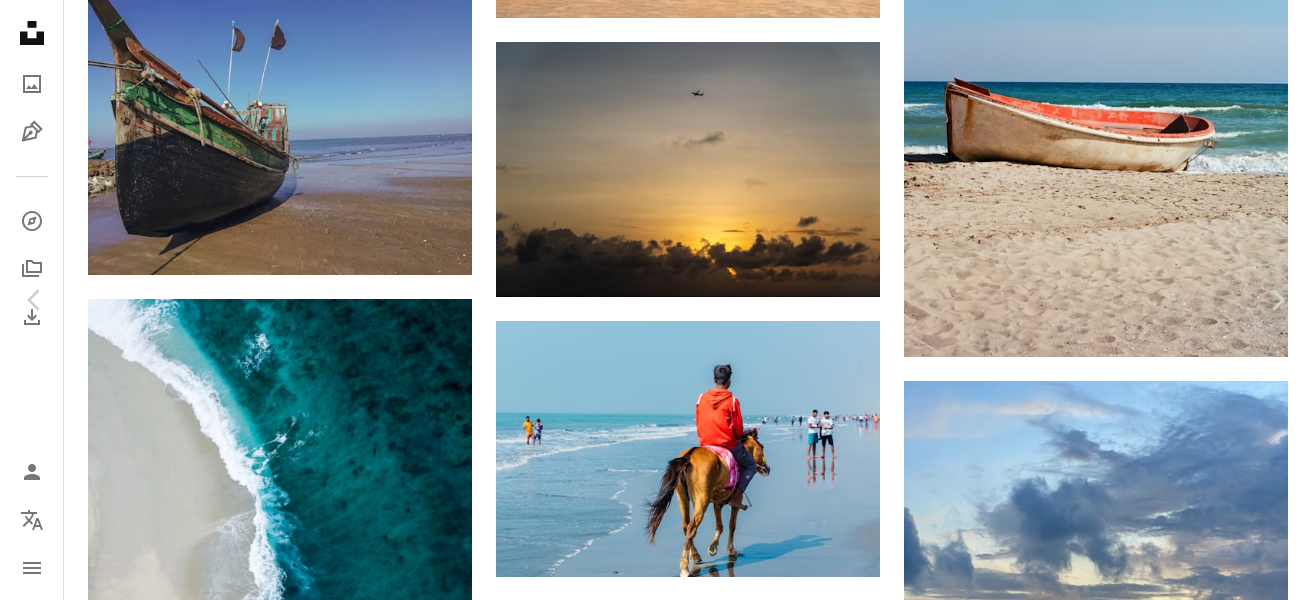 scroll, scrollTop: 18793, scrollLeft: 0, axis: vertical 